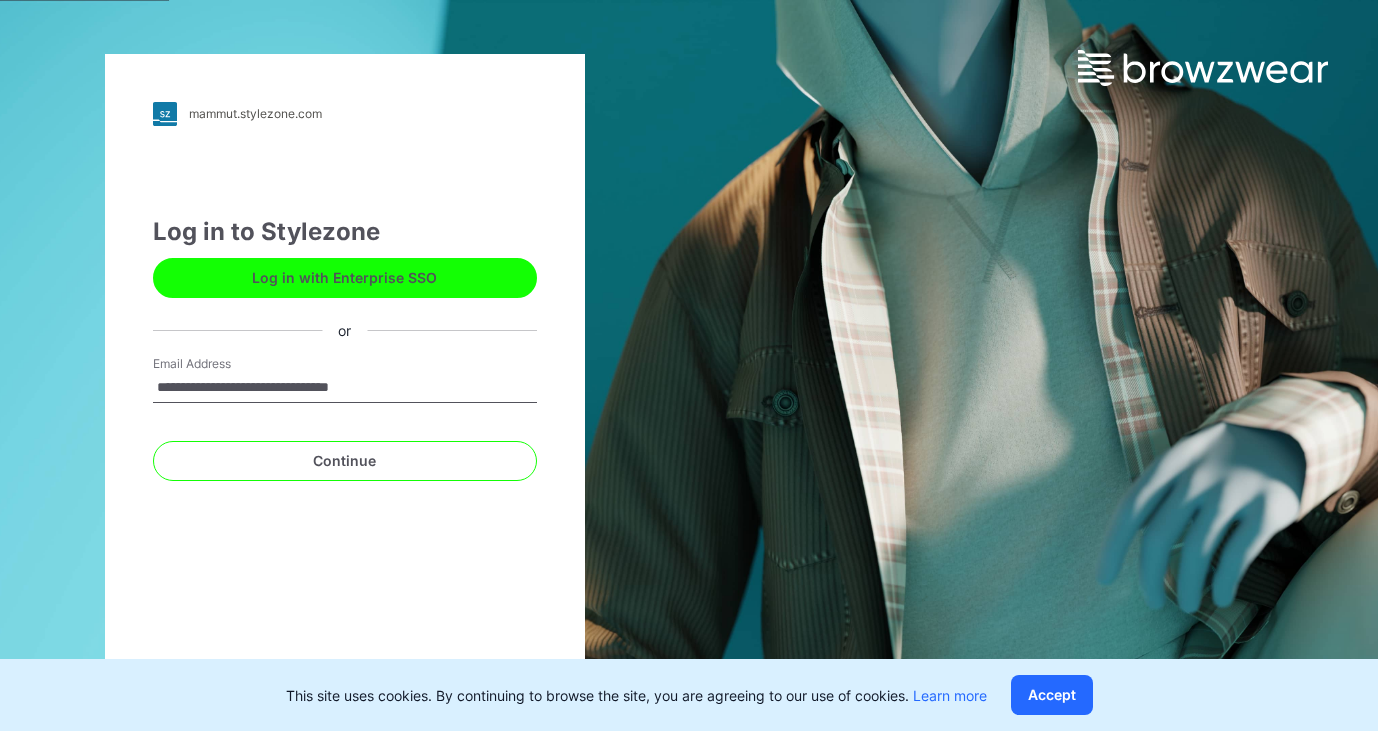 scroll, scrollTop: 0, scrollLeft: 0, axis: both 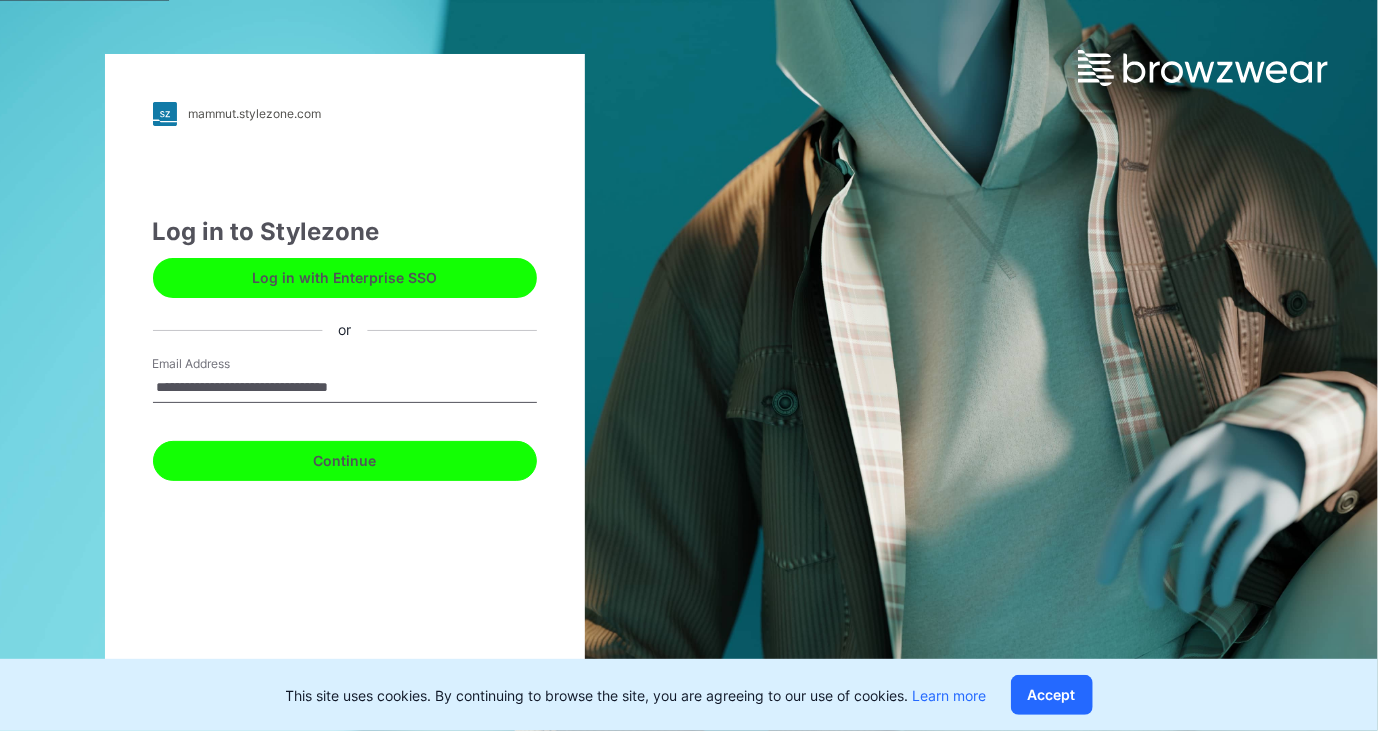 click on "Continue" at bounding box center [345, 461] 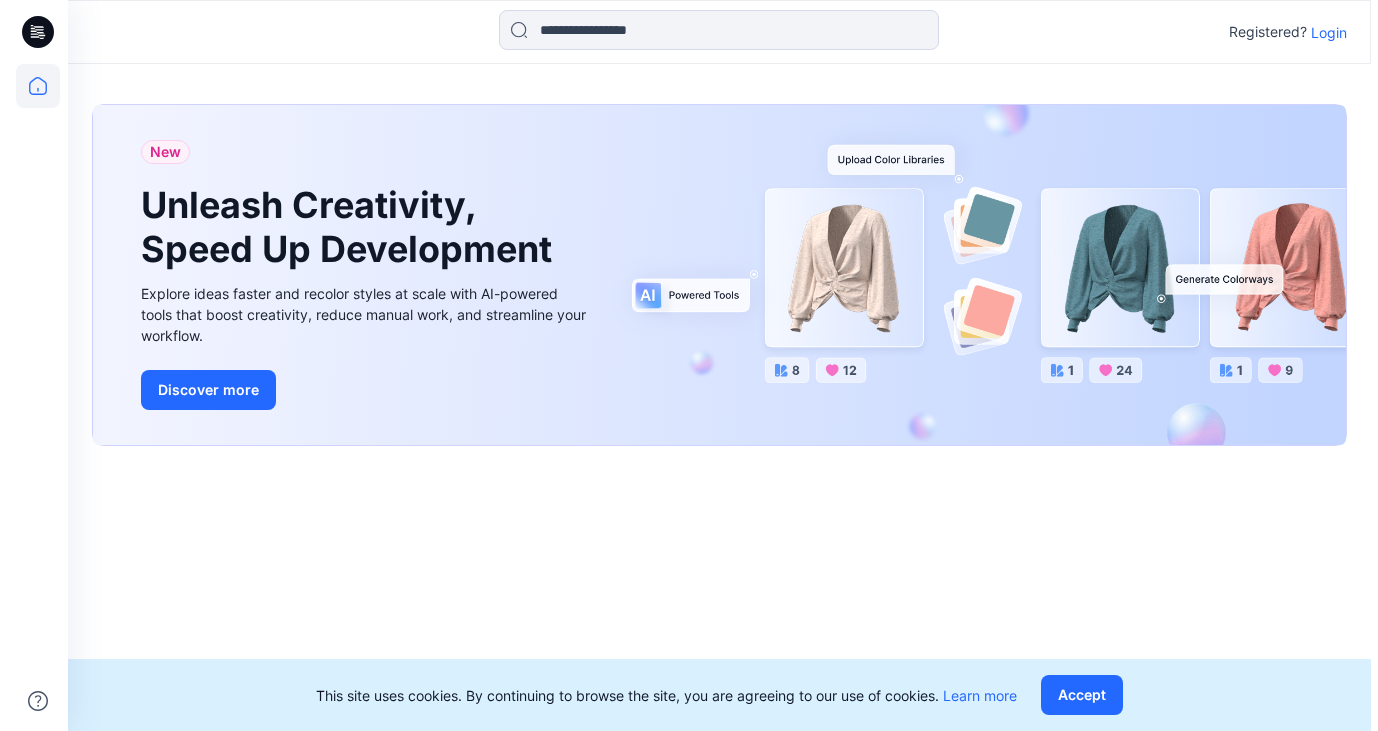 scroll, scrollTop: 0, scrollLeft: 0, axis: both 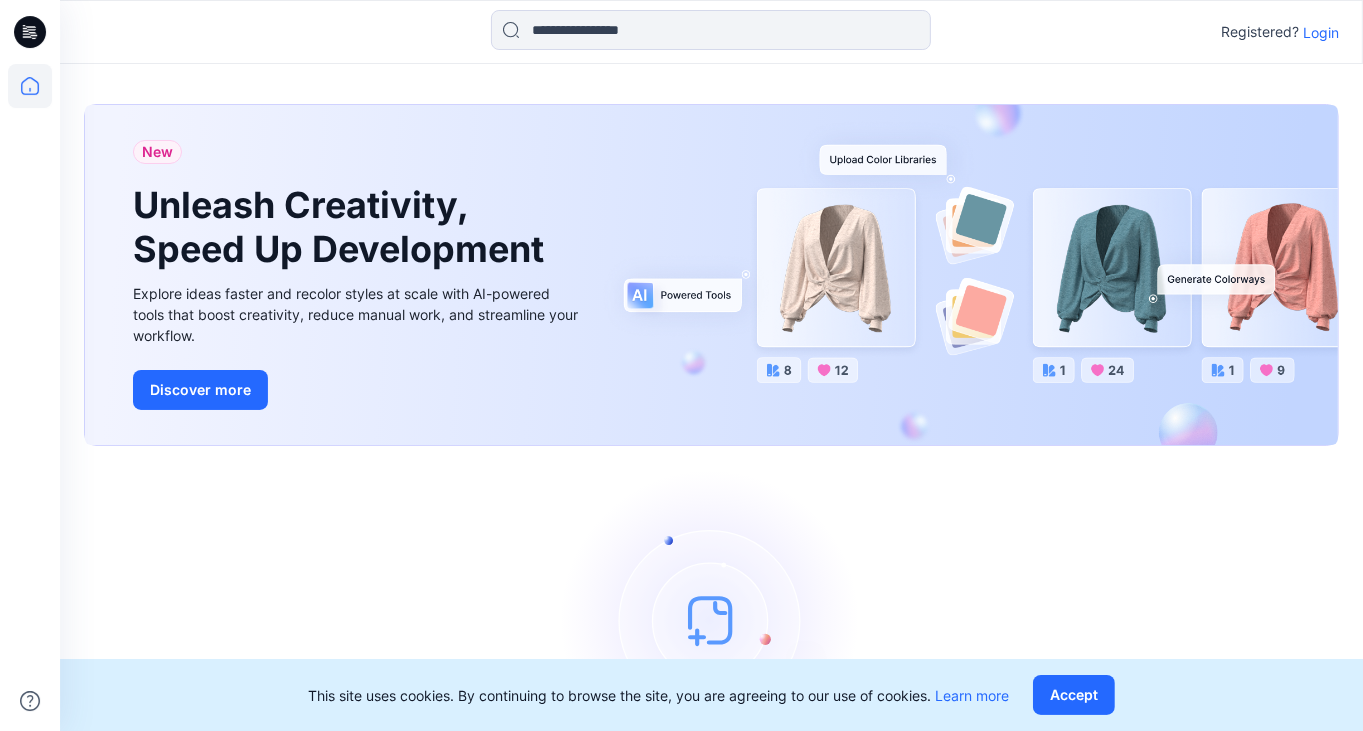 click on "Login" at bounding box center [1321, 32] 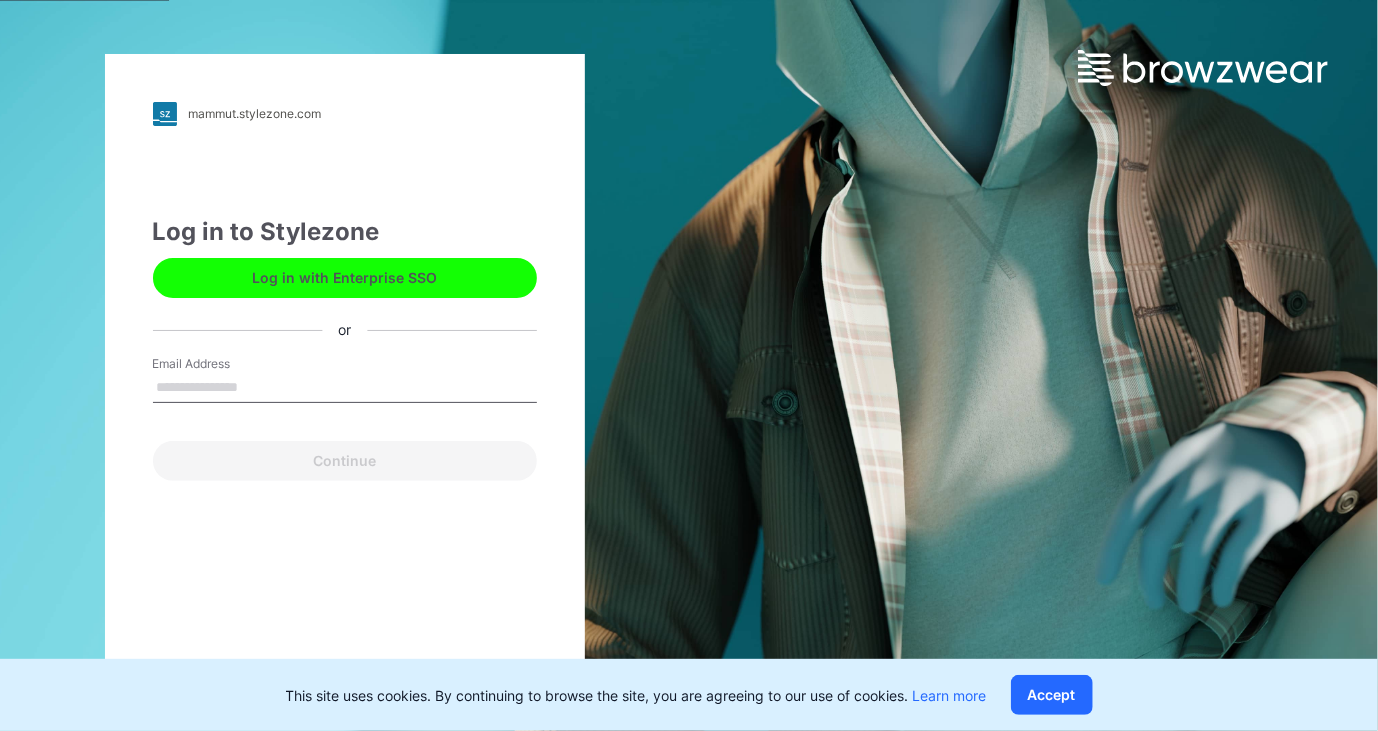 click on "Email Address" at bounding box center (345, 388) 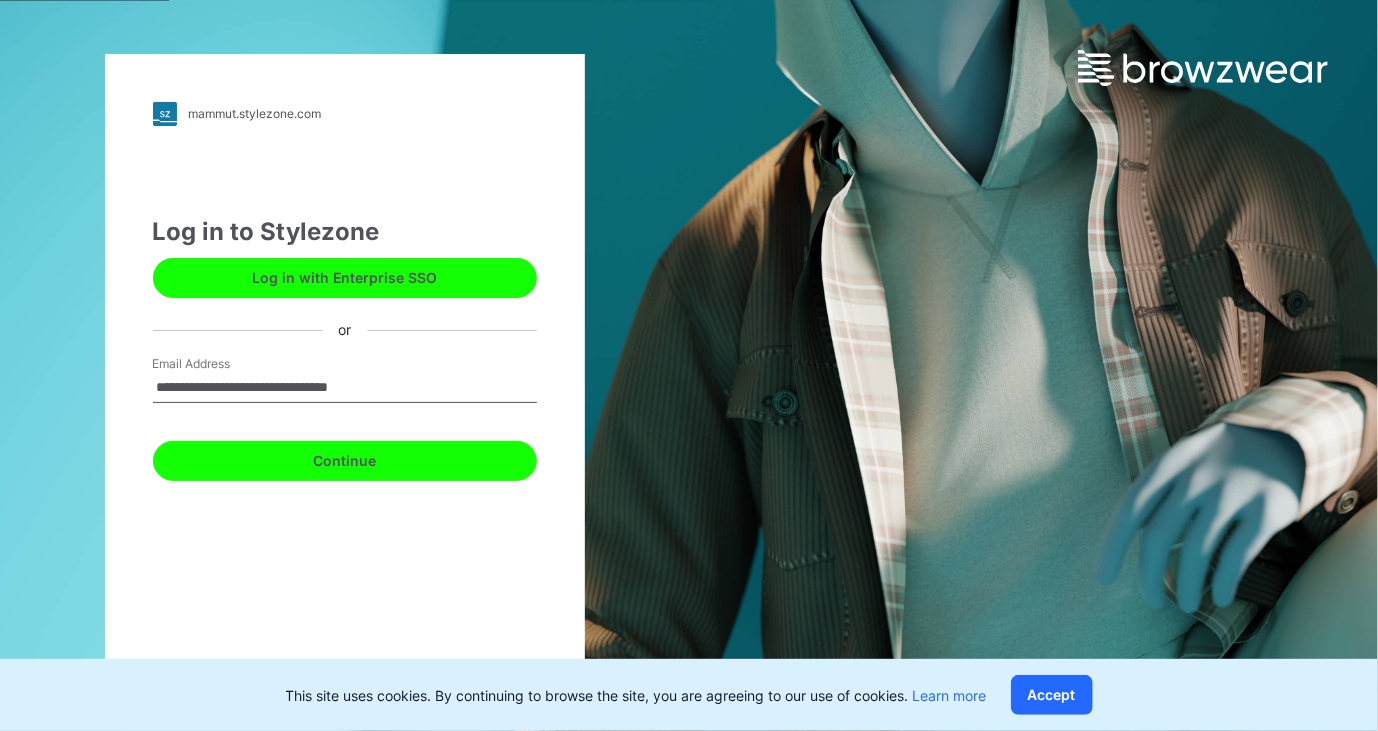 click on "Continue" at bounding box center [345, 461] 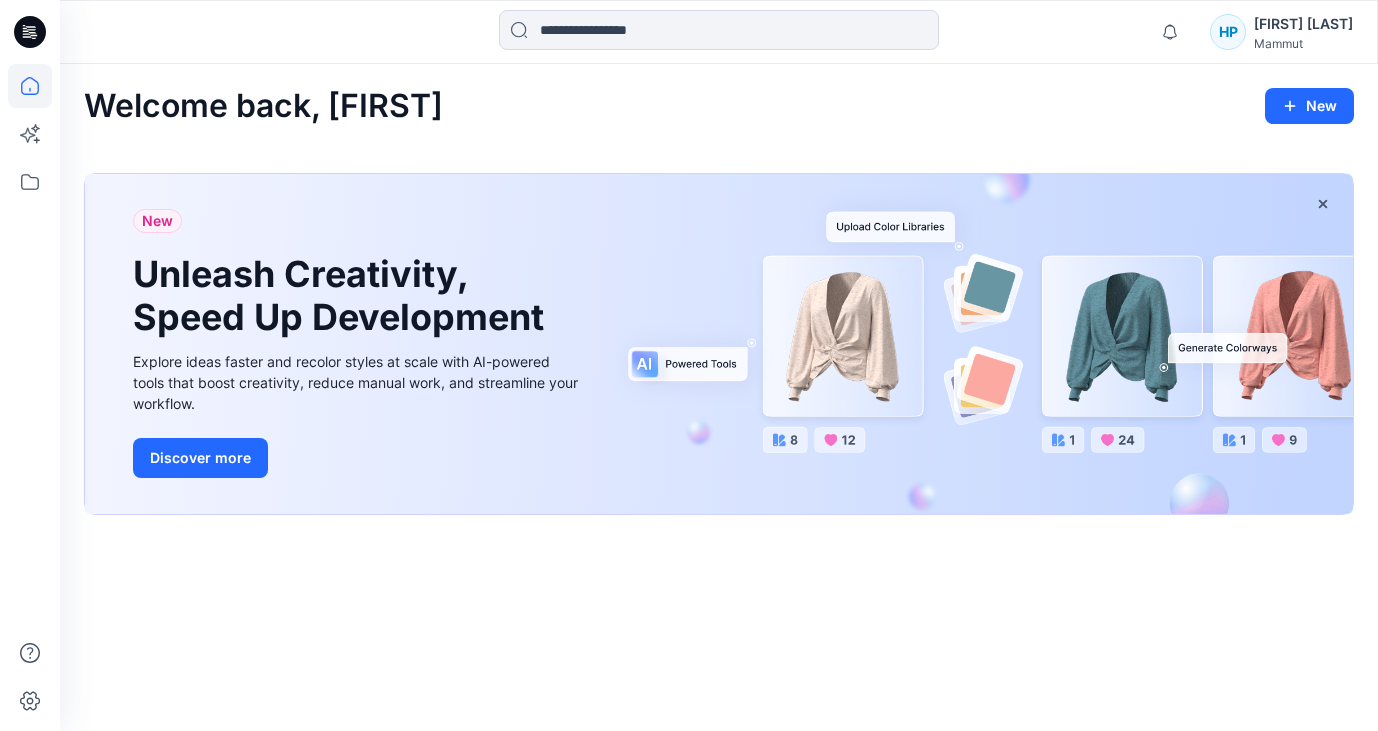 scroll, scrollTop: 0, scrollLeft: 0, axis: both 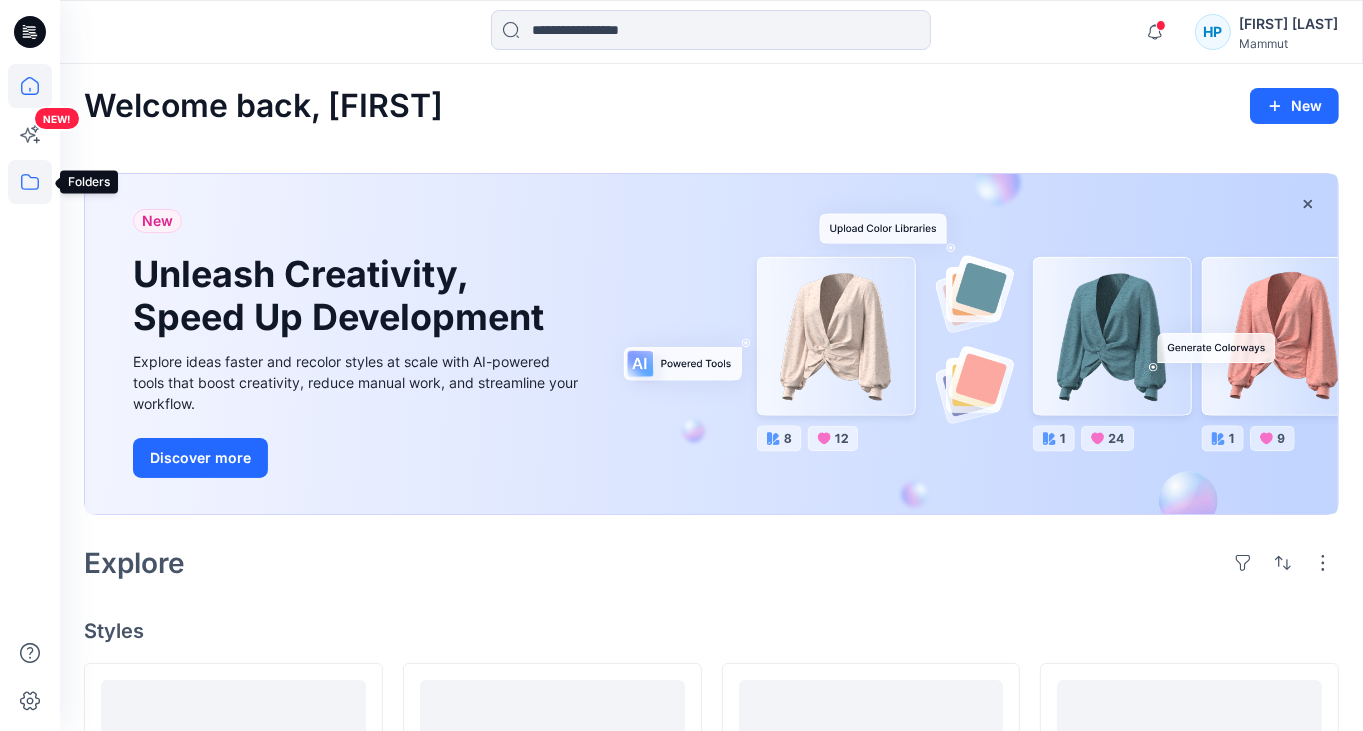 click 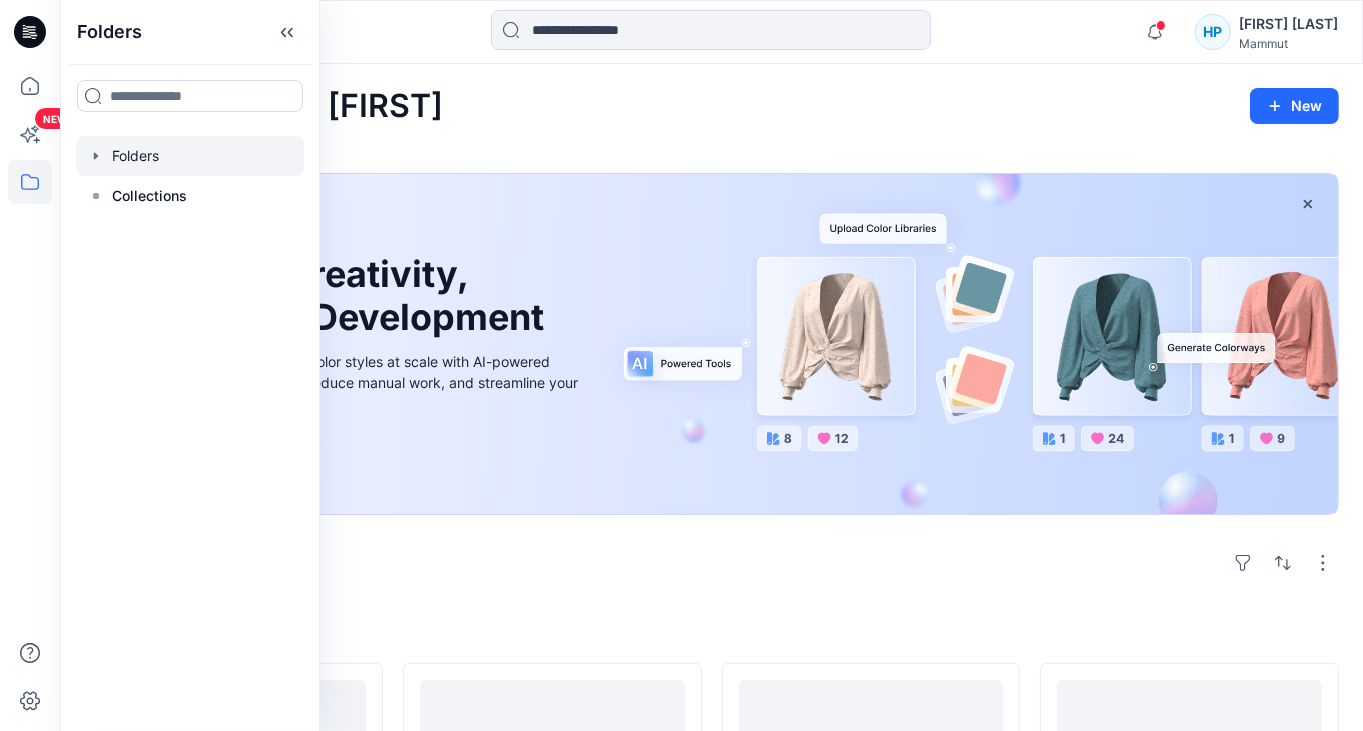 click 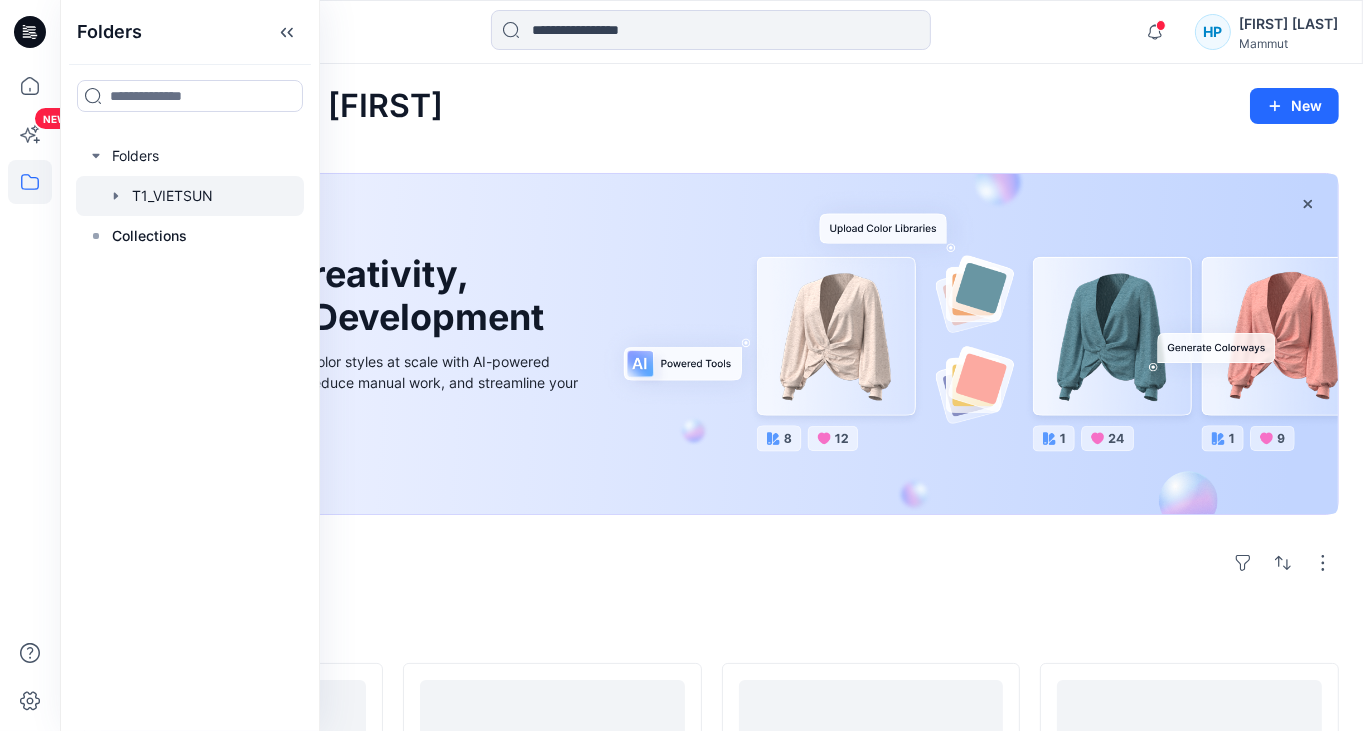 click 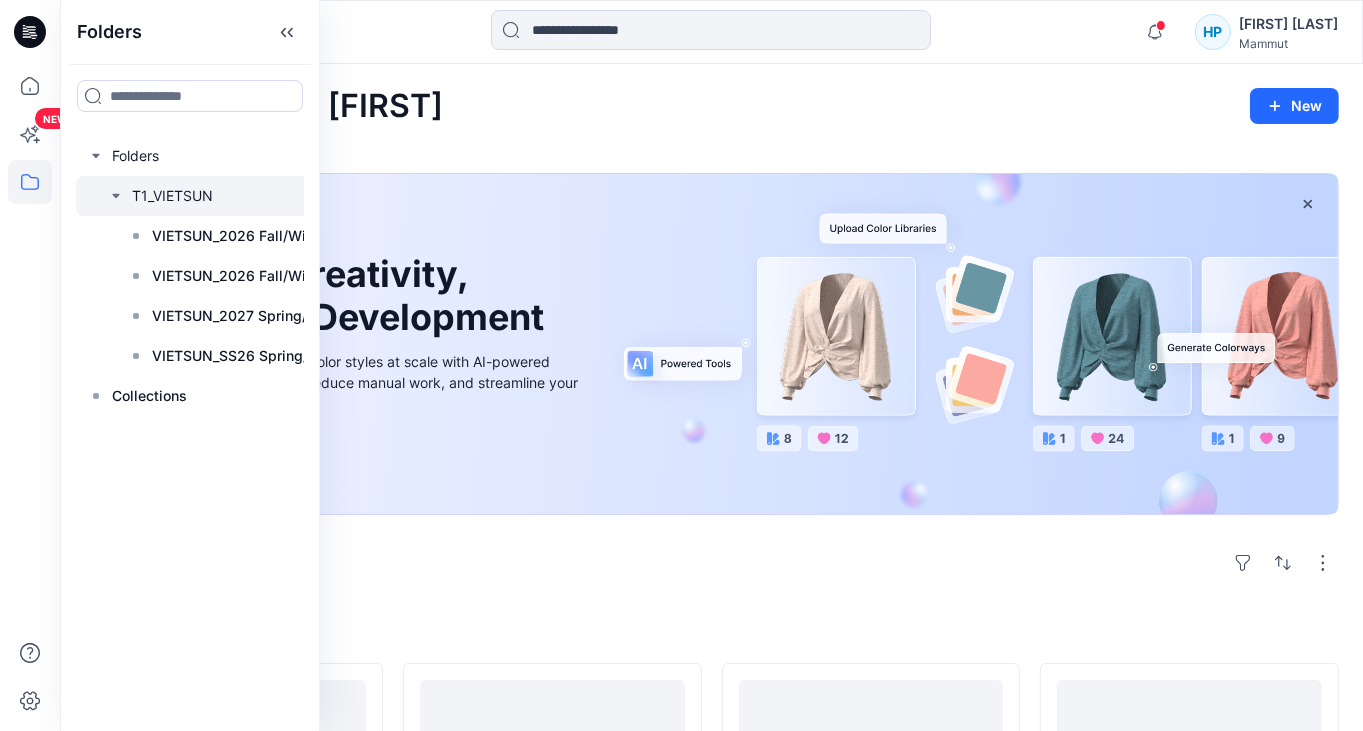 click at bounding box center [226, 196] 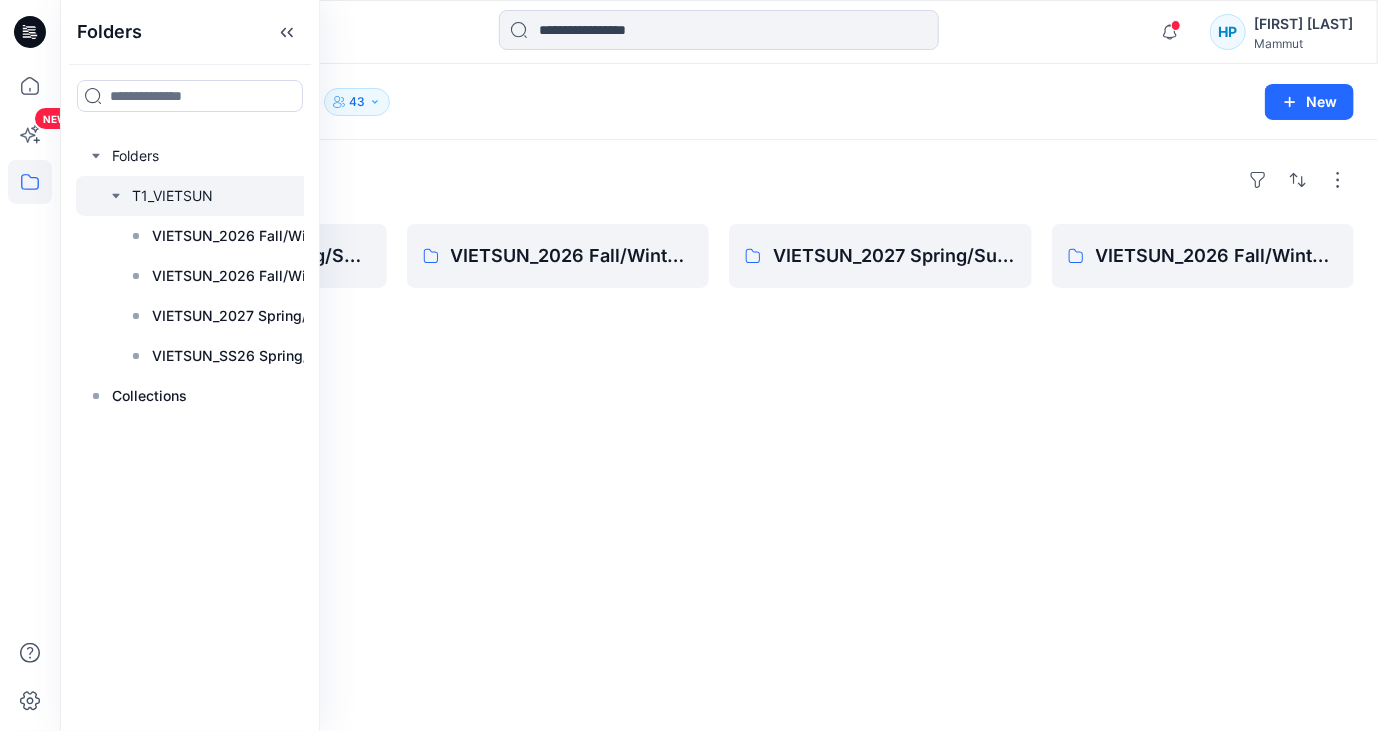 click on "Folders VIETSUN_SS26 Spring/Summer CHINA VIETSUN_2026 Fall/Winter SMU VIETSUN_2027 Spring/Summer Standard VIETSUN_2026 Fall/Winter Standard" at bounding box center [719, 435] 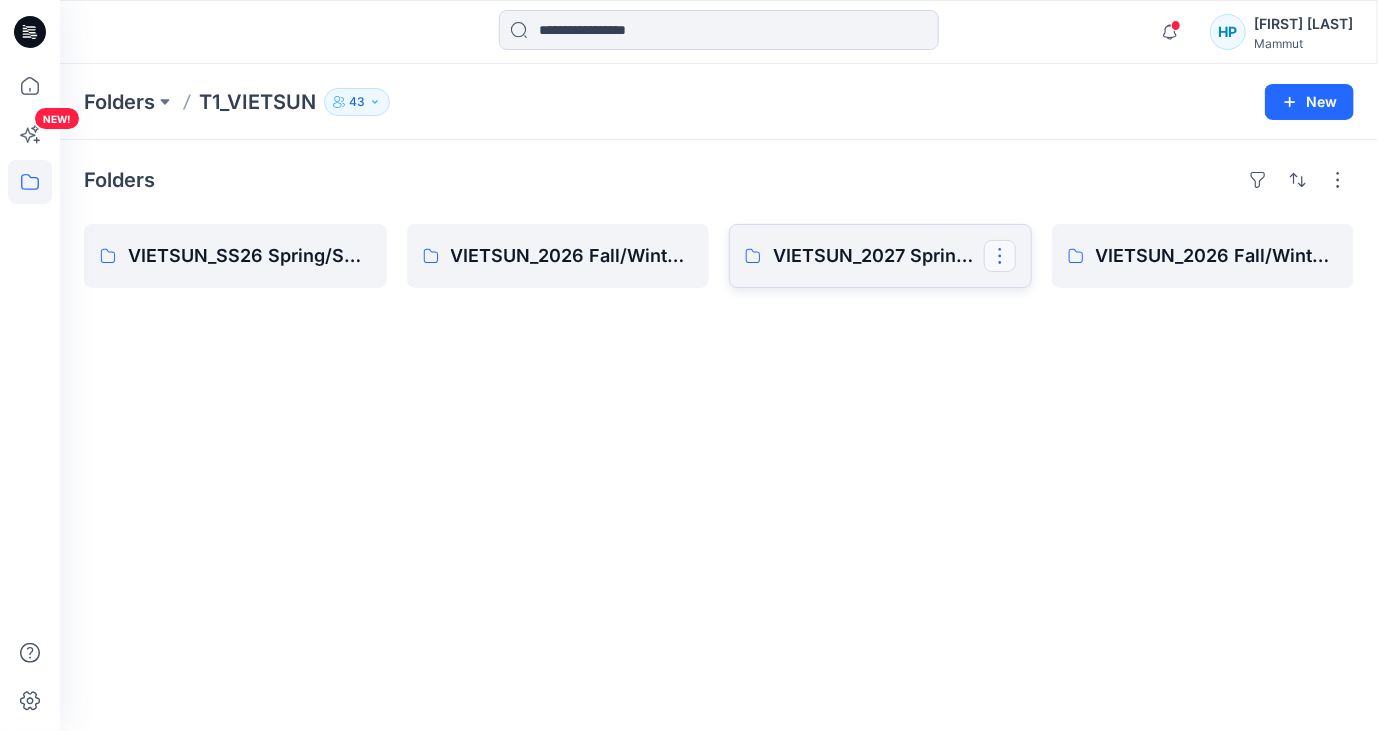 click at bounding box center (1000, 256) 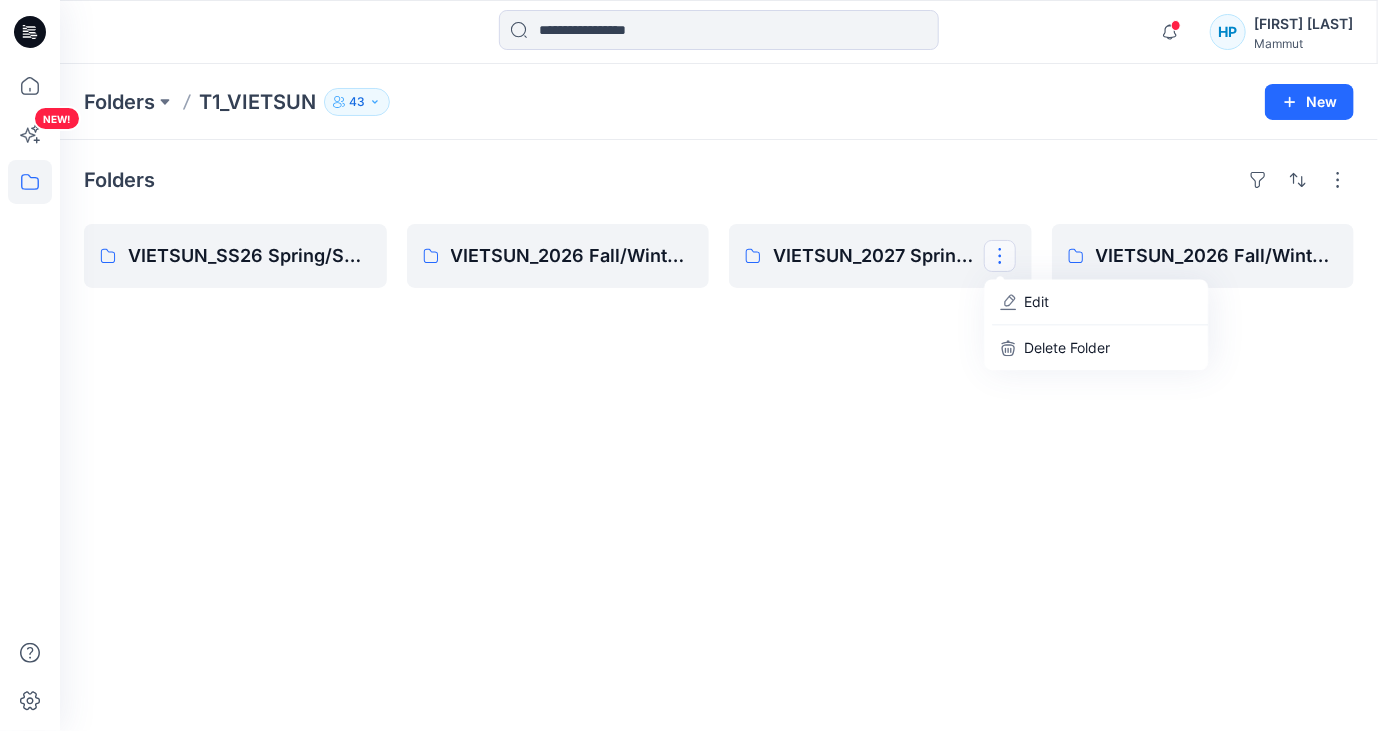 click on "Folders VIETSUN_SS26 Spring/Summer CHINA VIETSUN_2026 Fall/Winter SMU VIETSUN_2027 Spring/Summer Standard Edit Delete Folder VIETSUN_2026 Fall/Winter Standard" at bounding box center [719, 435] 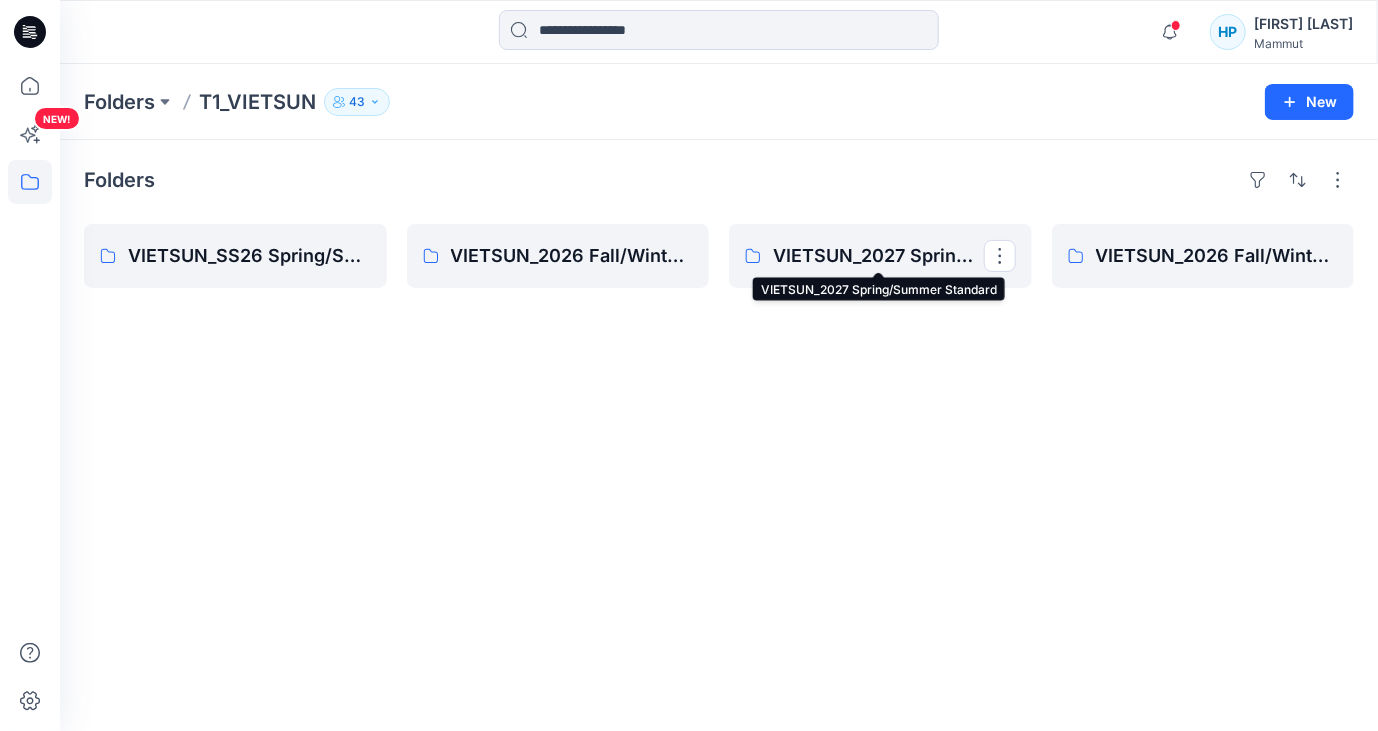 drag, startPoint x: 834, startPoint y: 257, endPoint x: 745, endPoint y: 371, distance: 144.6271 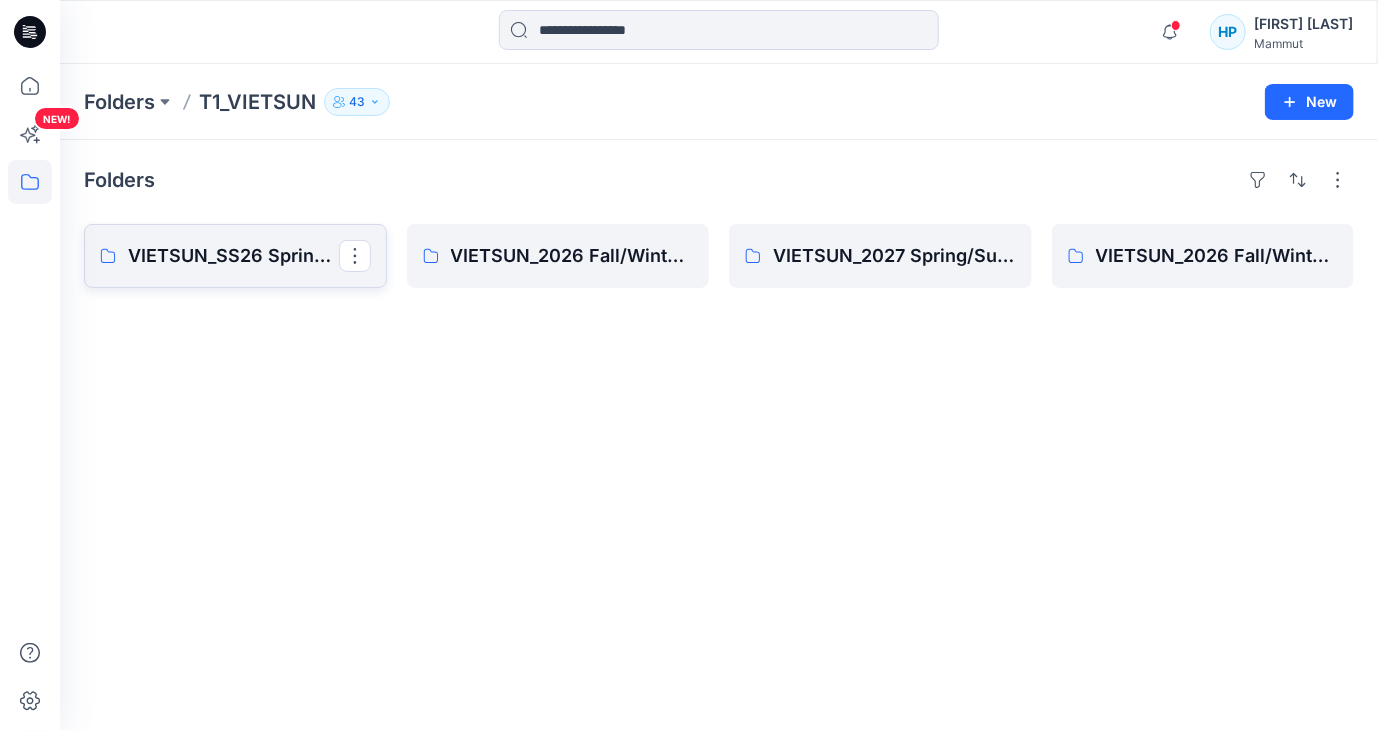 drag, startPoint x: 244, startPoint y: 245, endPoint x: 193, endPoint y: 256, distance: 52.17279 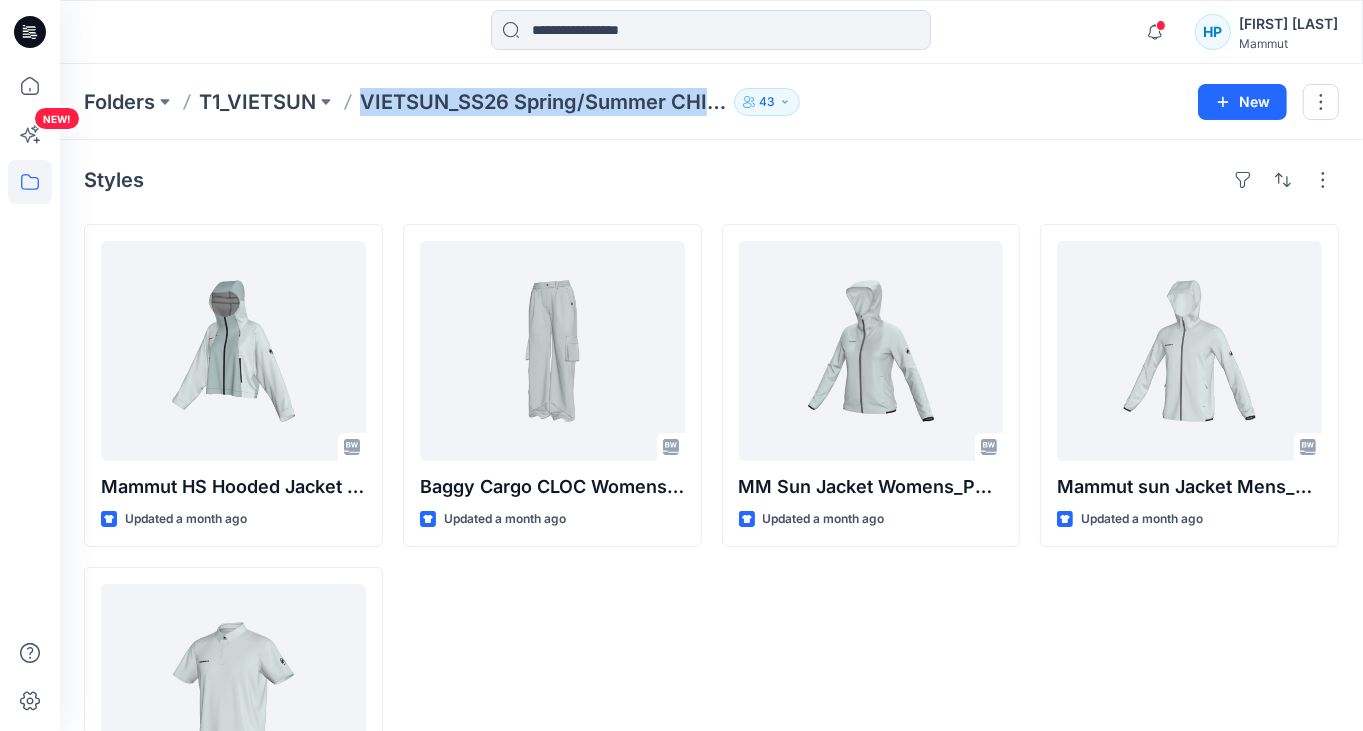 drag, startPoint x: 365, startPoint y: 103, endPoint x: 732, endPoint y: 117, distance: 367.26694 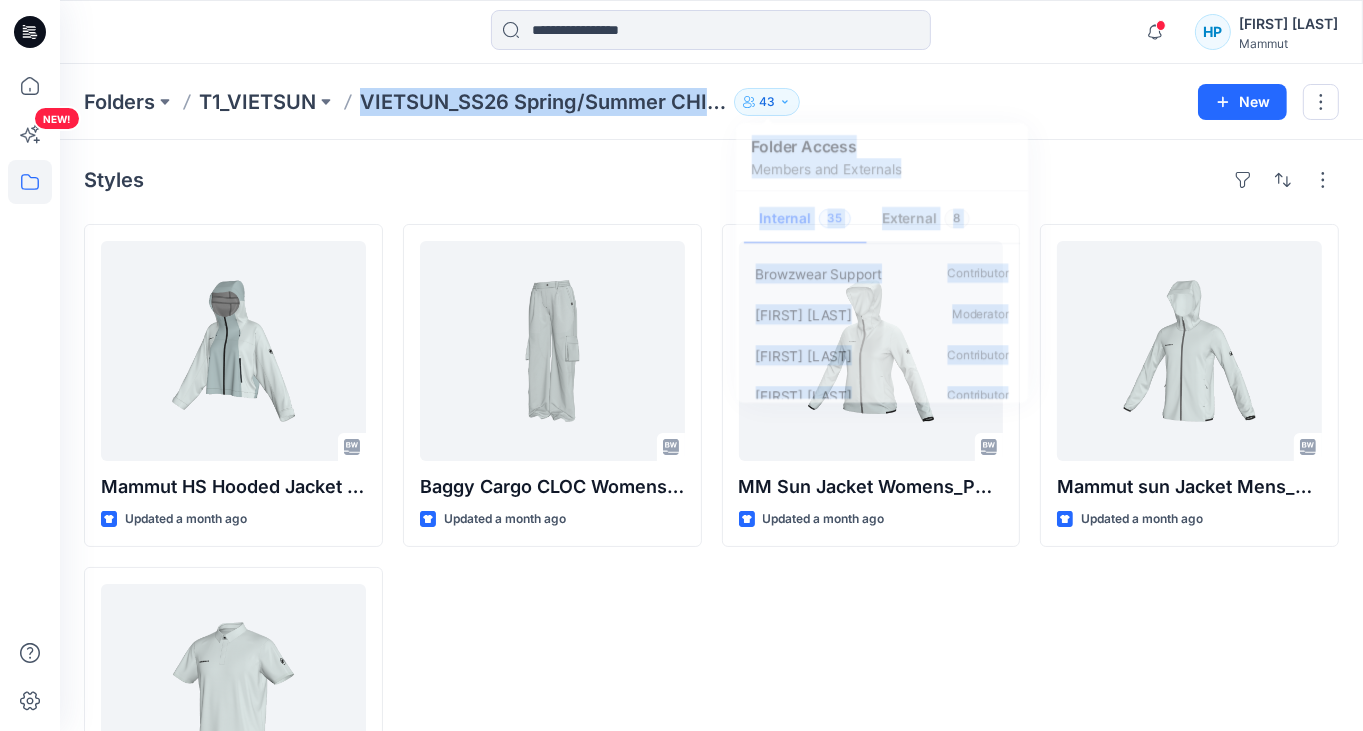 click on "Folders T1_VIETSUN VIETSUN_SS26 Spring/Summer CHINA 43 Folder Access Members and Externals Internal 35 External 8 Browzwear Support Contributor Nadine Buri Moderator Susanne Hollands Contributor Elitsa Dobreva Contributor Susanne Leutner Reviewer Katja Müller Contributor Stefanie Gubalke Reviewer Milena Hirt Moderator Barbara Kaya Contributor Jeanne Mochel Reviewer Nga Cao Dinh Contributor Jana Leonhard Contributor Tim Ferm Reviewer Sabine Nesle Reviewer Hanna Rabanser Contributor Lena Arfaoui Contributor Stefanie Kopp Contributor Yoon Kim Reviewer Paul Cosgrove Reviewer Sandra Schneider Contributor Laura Bernhard Reviewer Lars Muis Contributor Sophie Kim Contributor Iina Lehto Contributor Claudia Chan Contributor Ilaria Pellegrini Reviewer Andreea Tron Moderator Genta Watanabe Reviewer Simon Nguyen Contributor Klara Bui Contributor Trung Do Contributor Sia Nguyen Contributor Former User Moderator Stine Ripegutu Reviewer Belle Tran Reviewer" at bounding box center (633, 102) 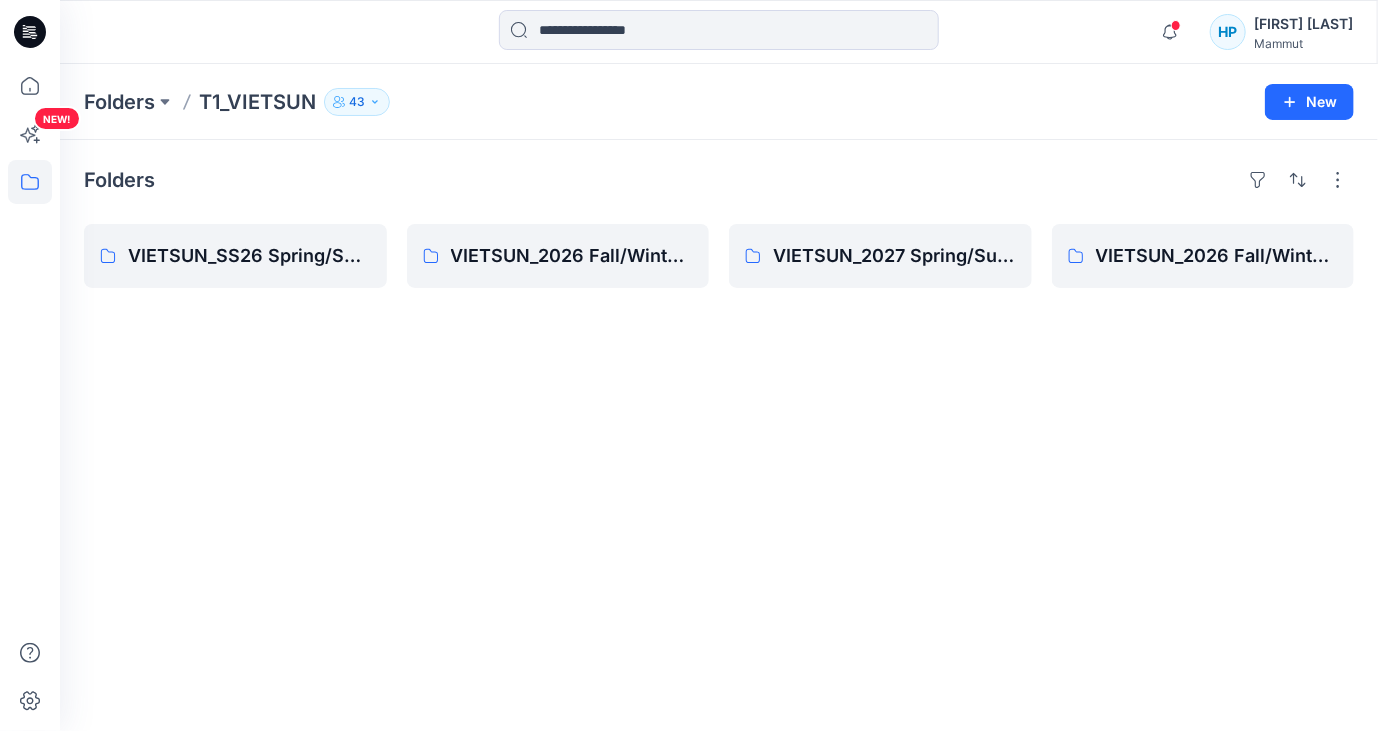 click on "Folders VIETSUN_SS26 Spring/Summer CHINA VIETSUN_2026 Fall/Winter SMU VIETSUN_2027 Spring/Summer Standard VIETSUN_2026 Fall/Winter Standard" at bounding box center (719, 435) 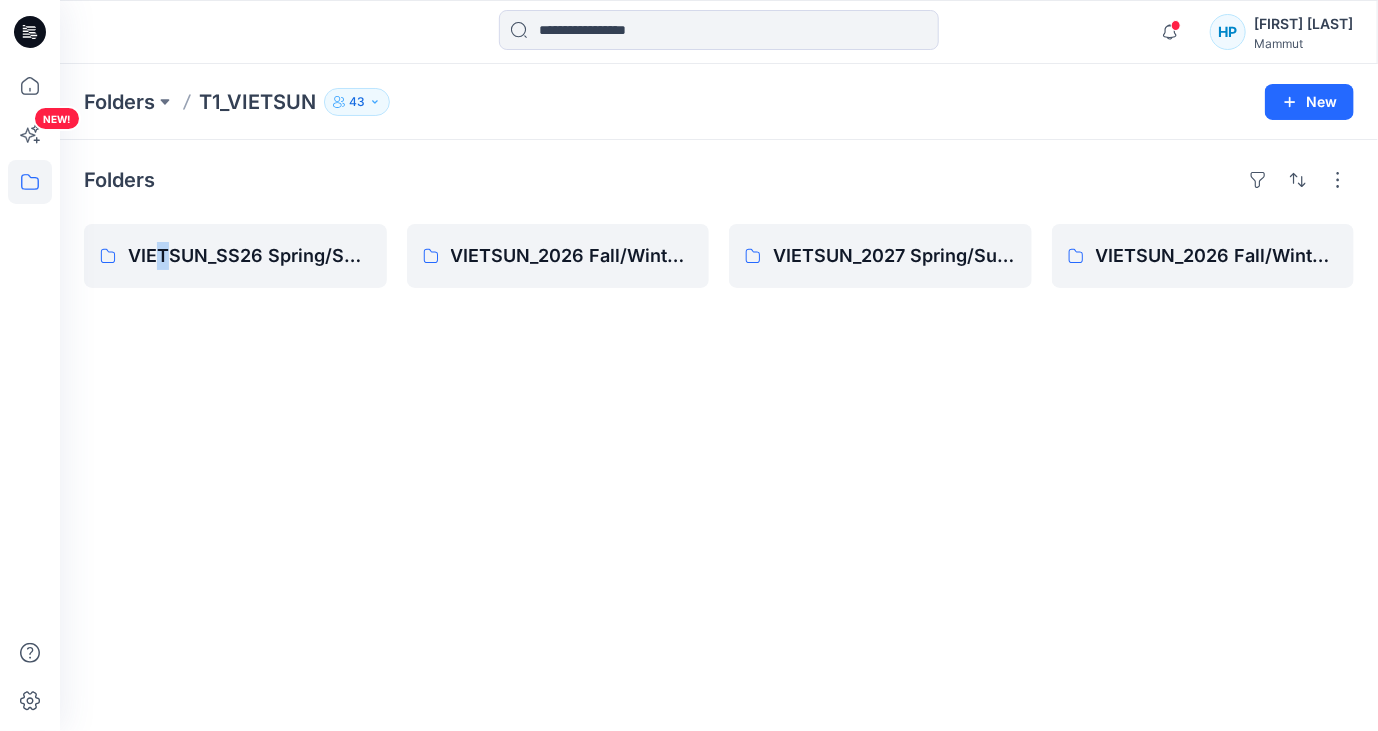 drag, startPoint x: 290, startPoint y: 379, endPoint x: 164, endPoint y: 362, distance: 127.141655 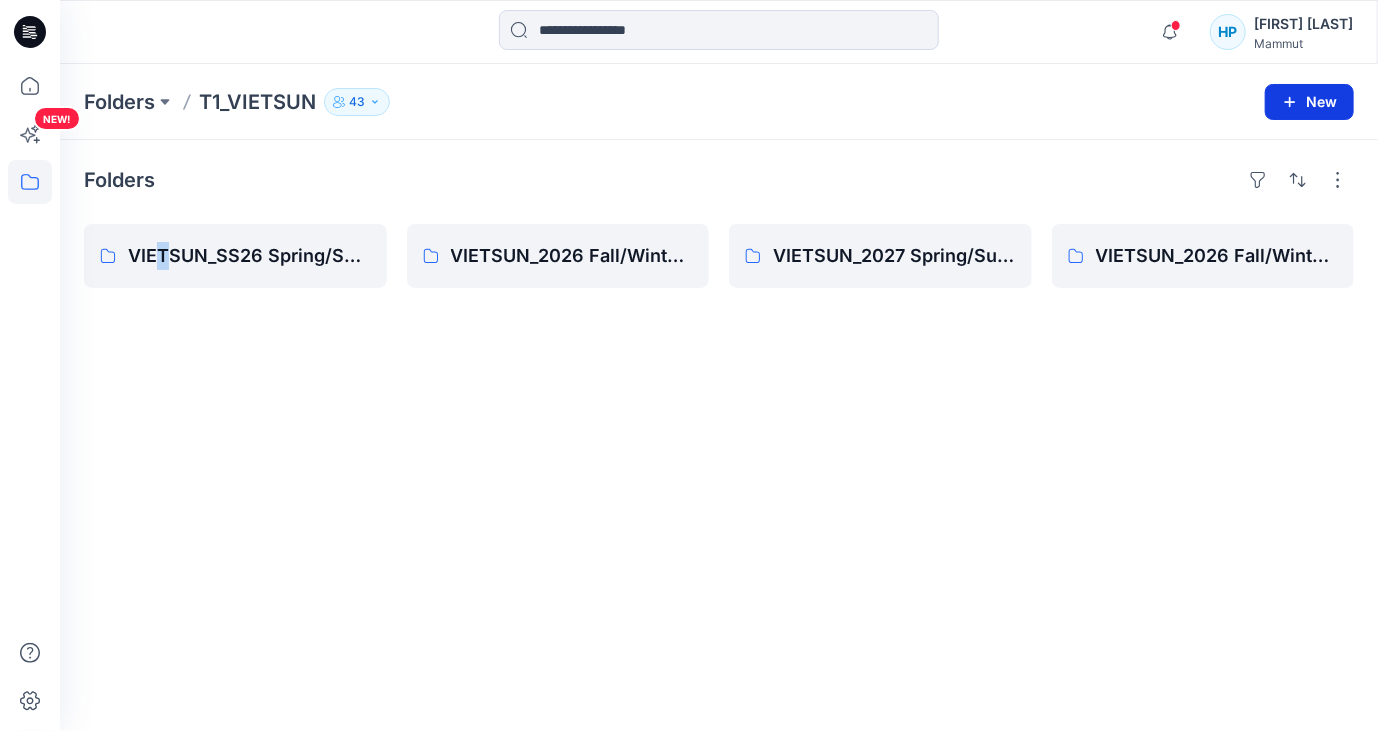 click on "New" at bounding box center (1309, 102) 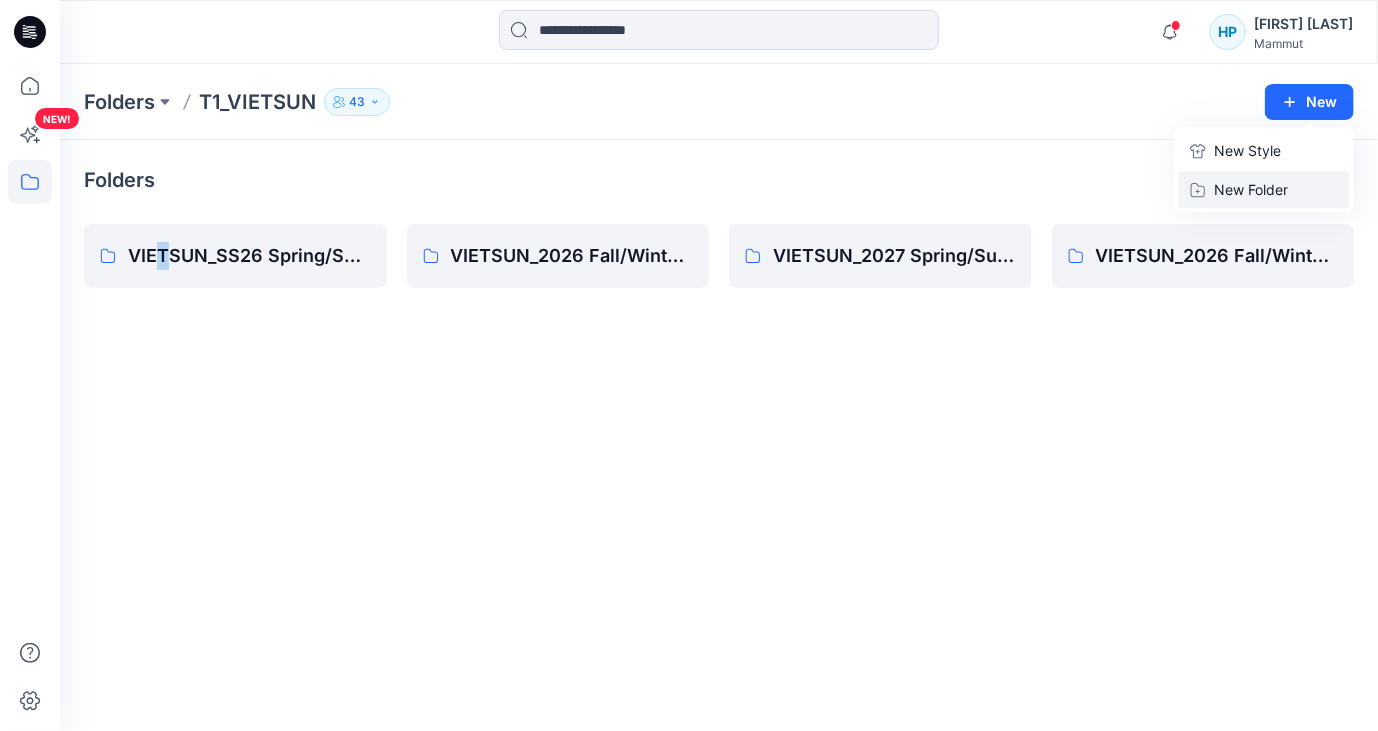 click on "New Folder" at bounding box center [1251, 189] 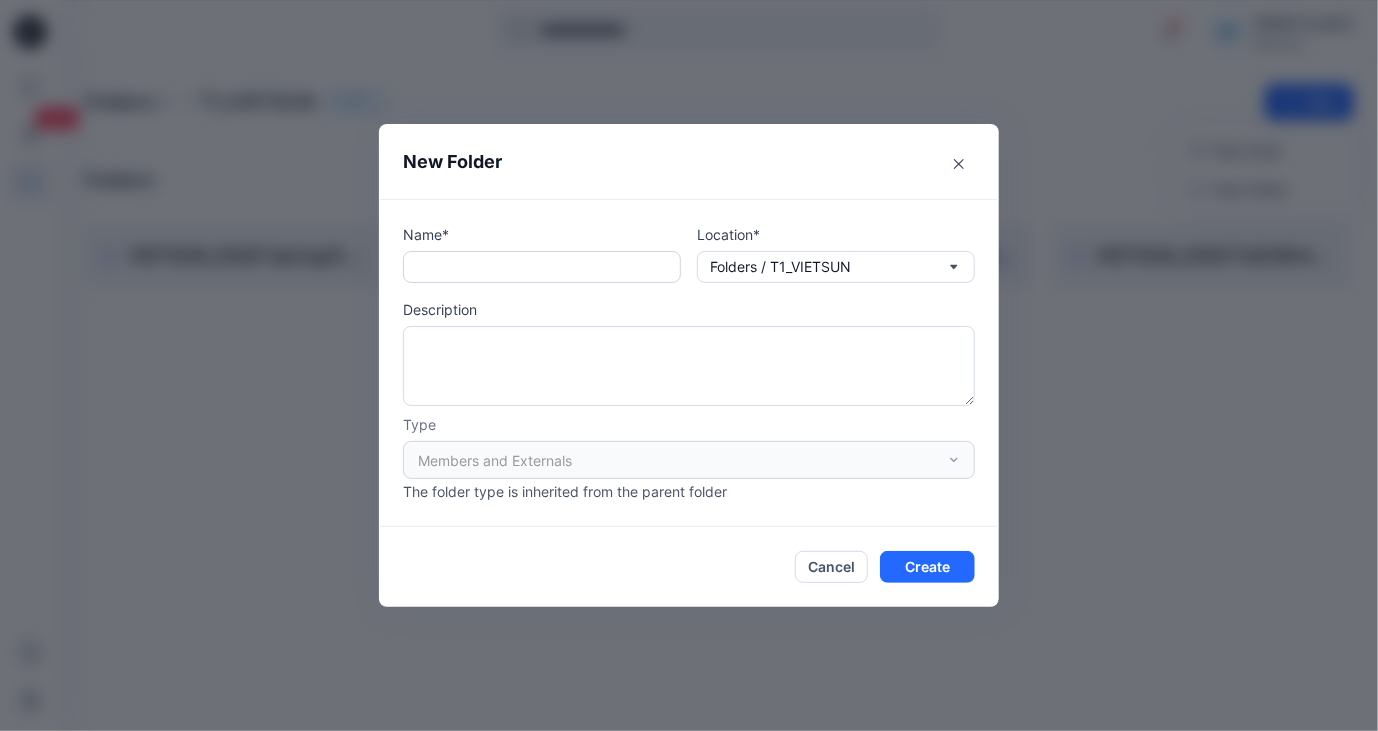 click at bounding box center [542, 267] 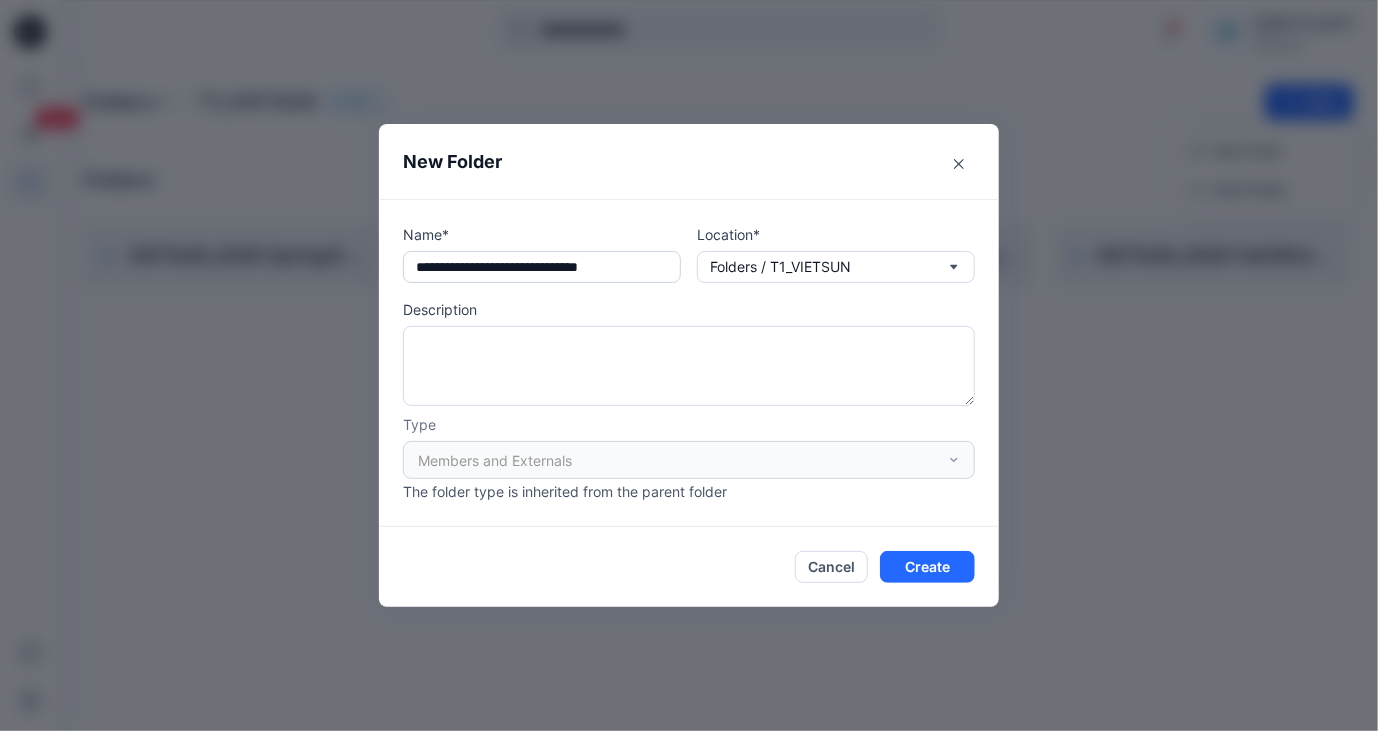 scroll, scrollTop: 0, scrollLeft: 4, axis: horizontal 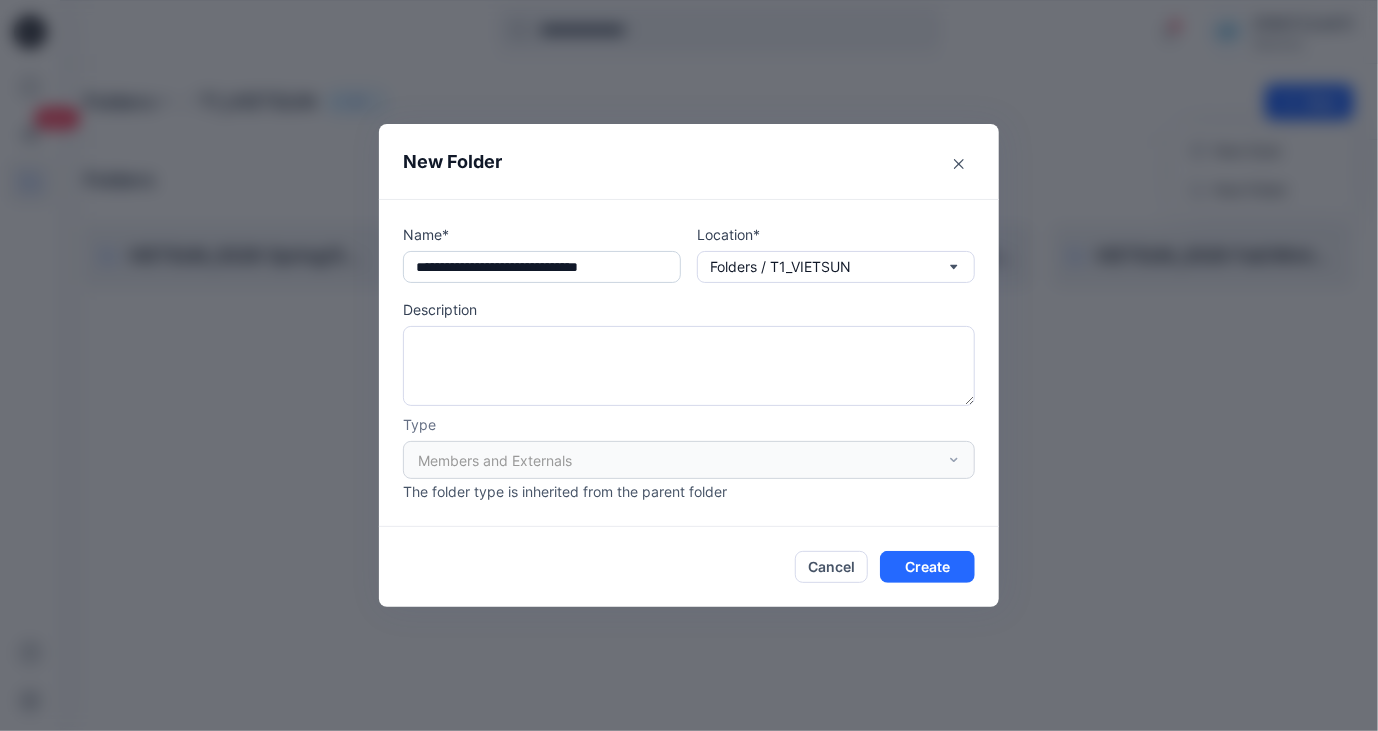 click on "**********" at bounding box center (542, 267) 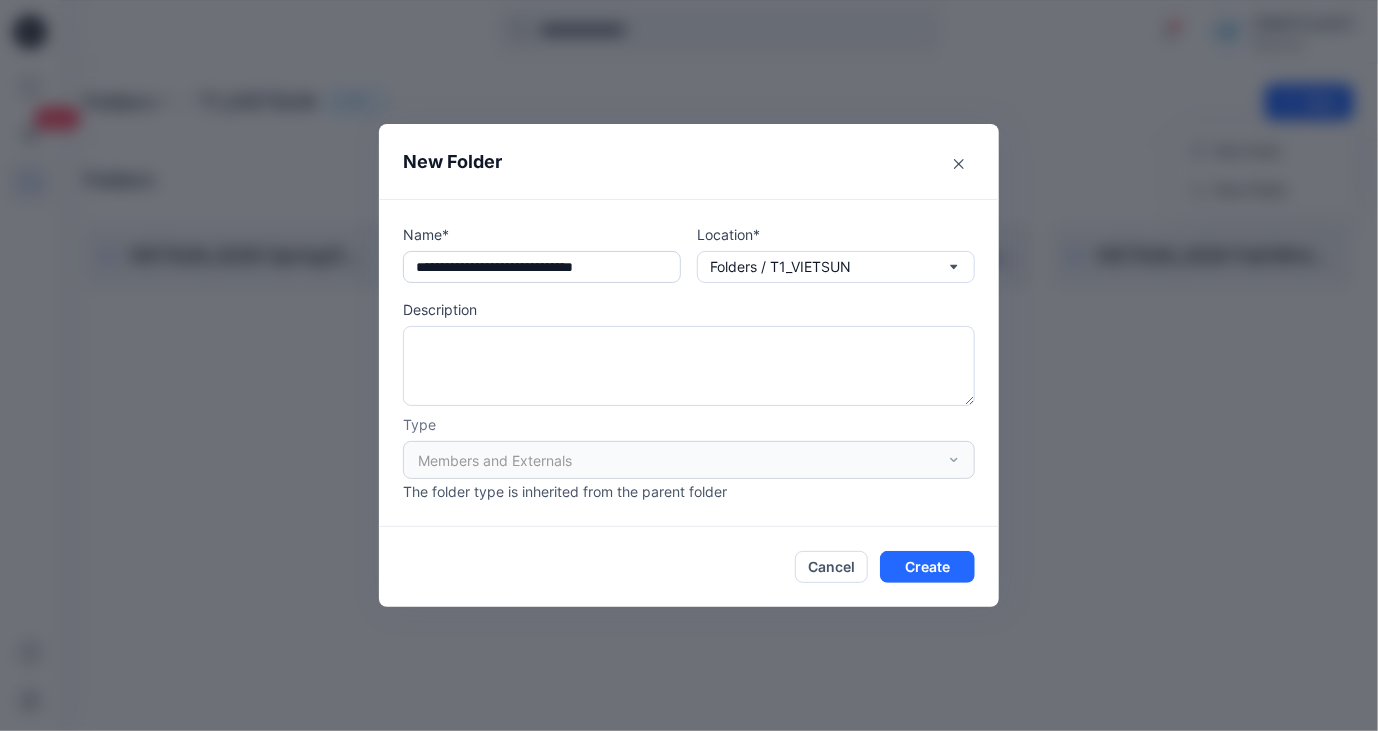 scroll, scrollTop: 0, scrollLeft: 0, axis: both 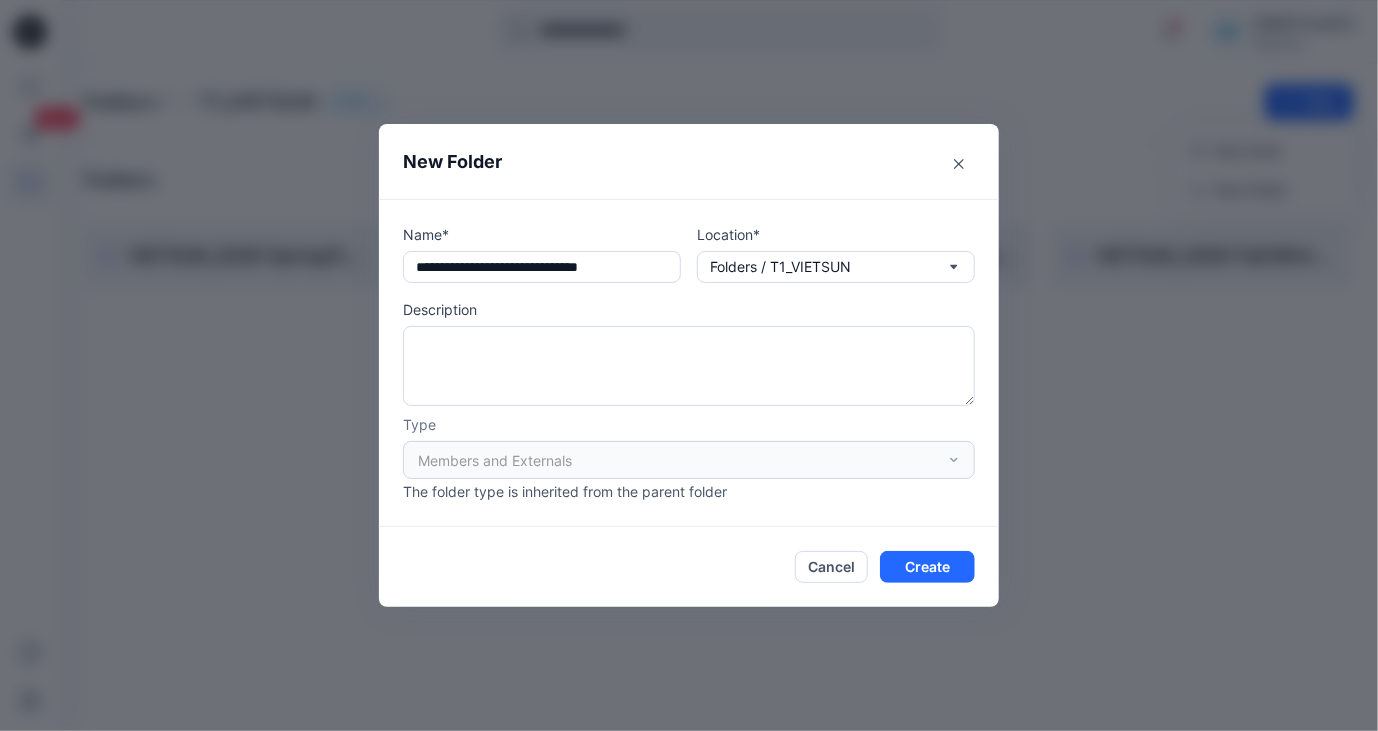 type on "**********" 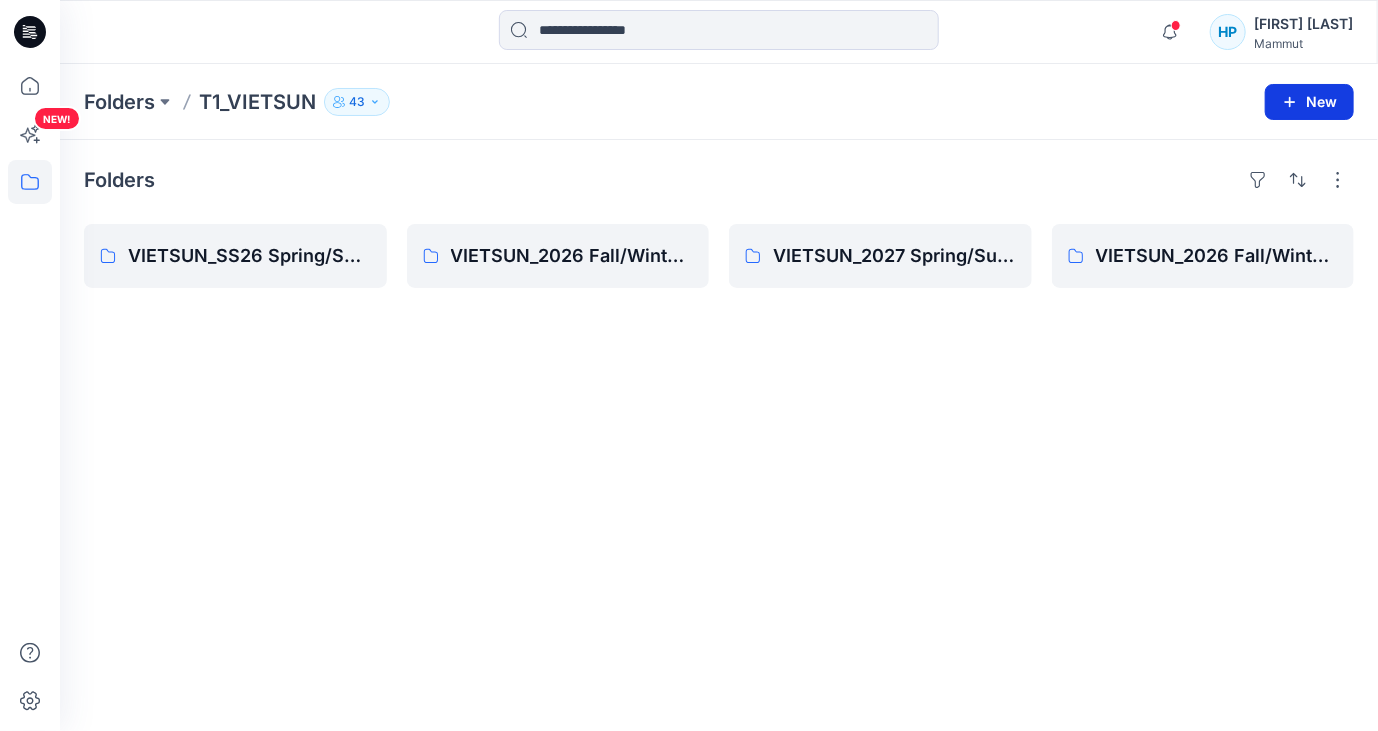 click 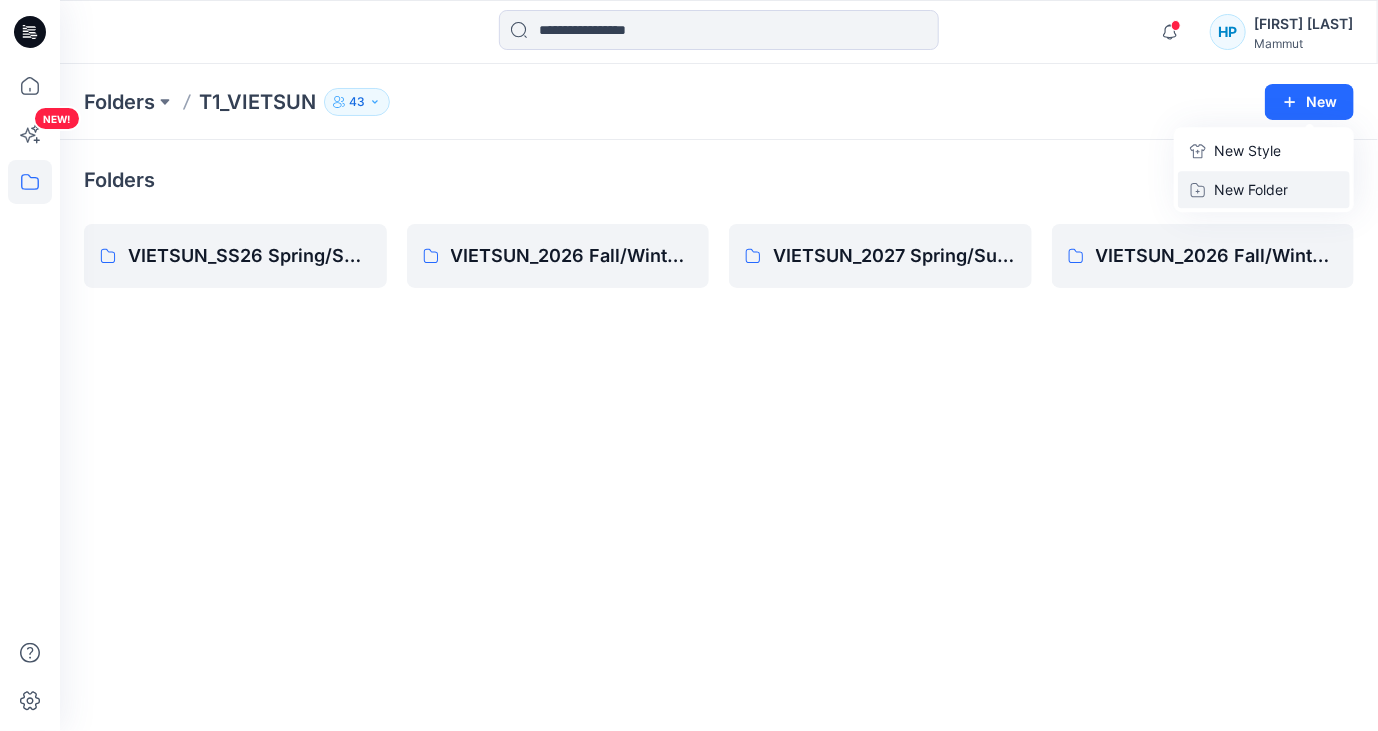 click on "New Folder" at bounding box center (1251, 189) 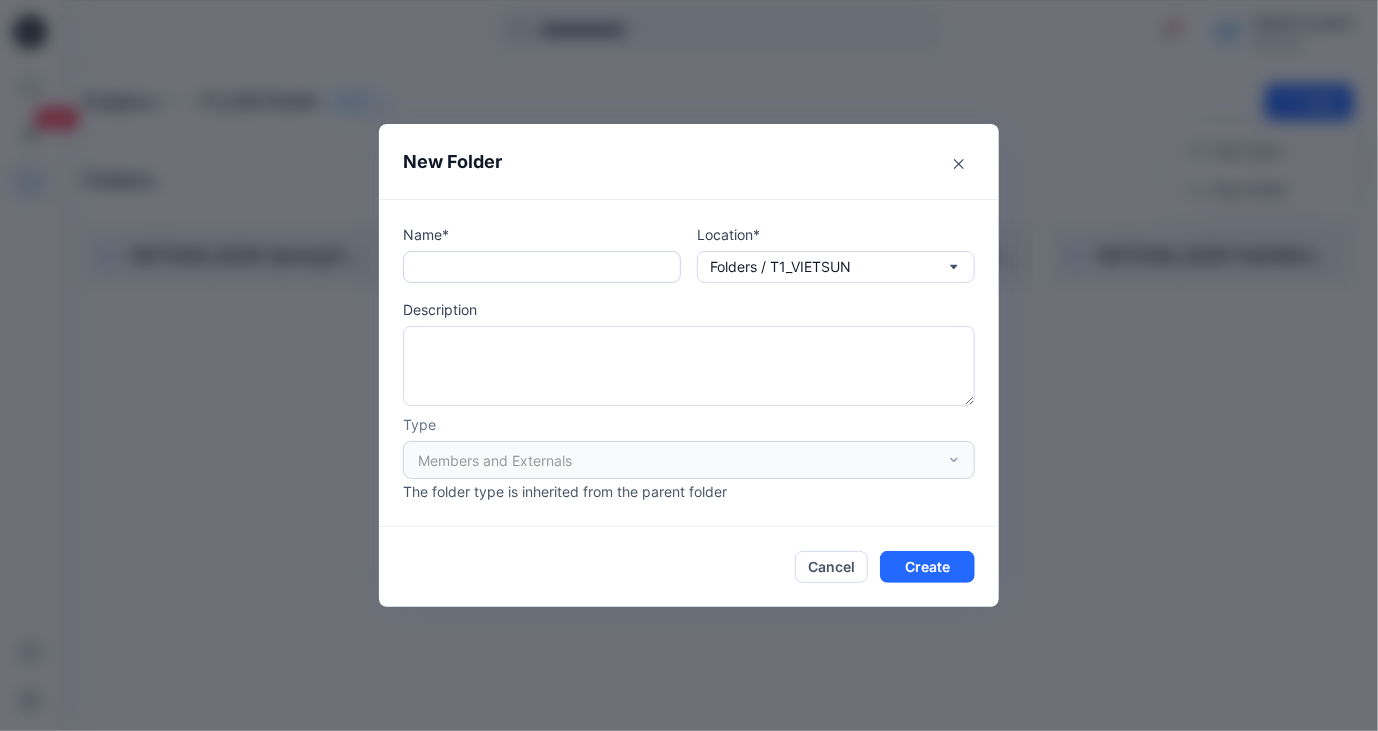 click at bounding box center [542, 267] 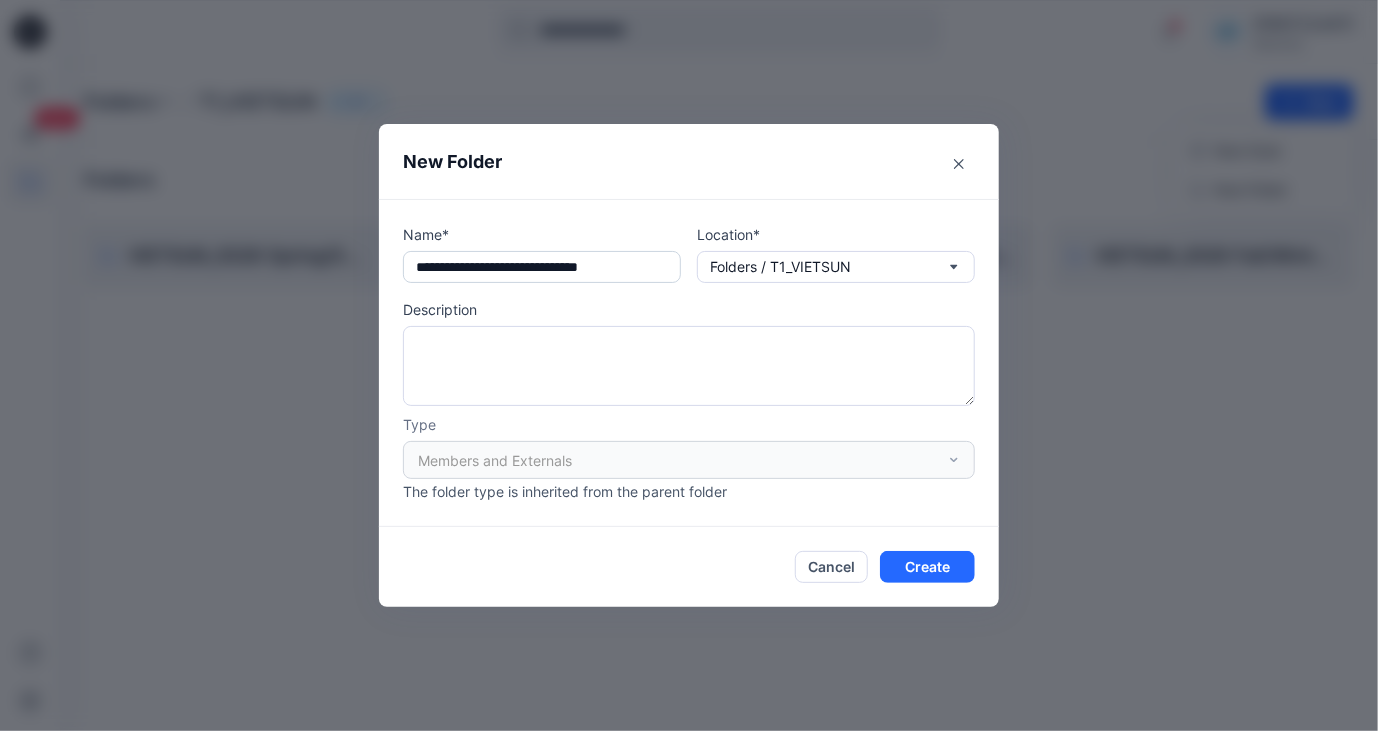 scroll, scrollTop: 0, scrollLeft: 4, axis: horizontal 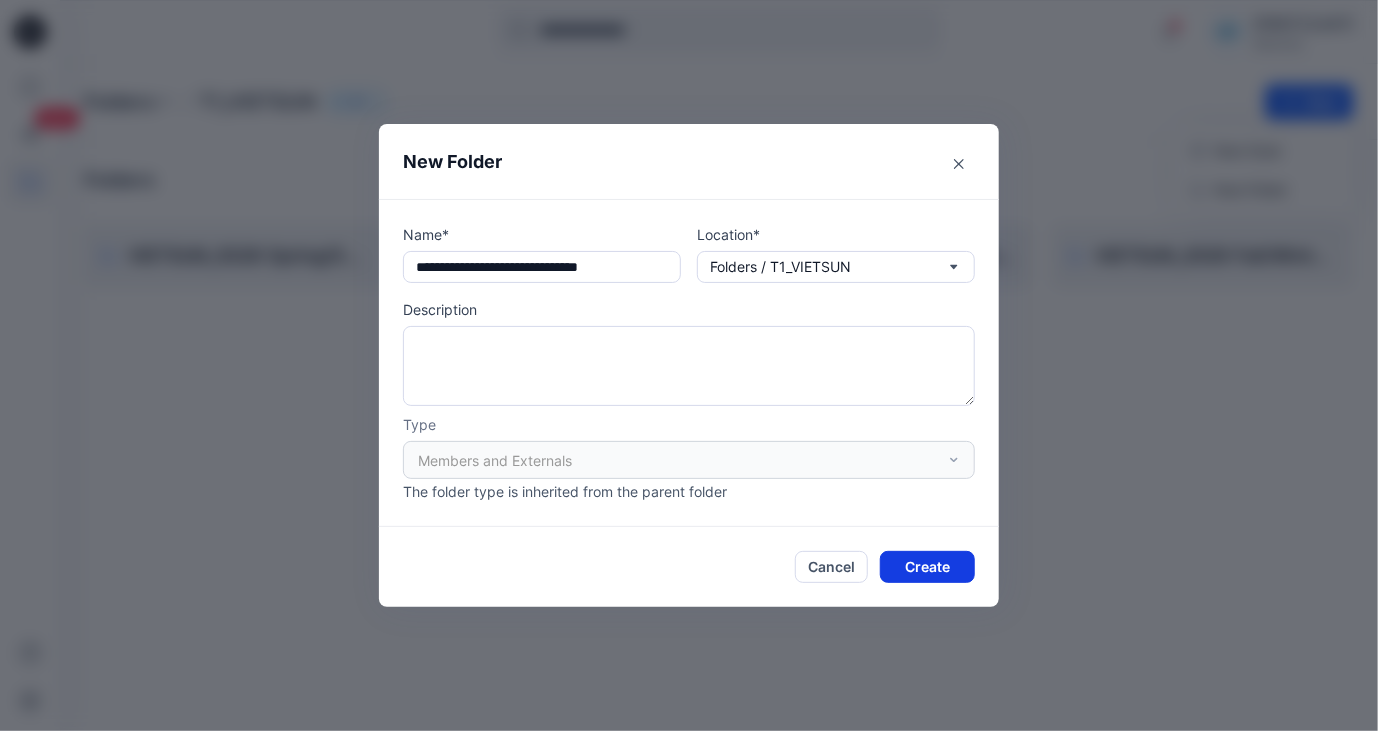 click on "Create" at bounding box center [927, 567] 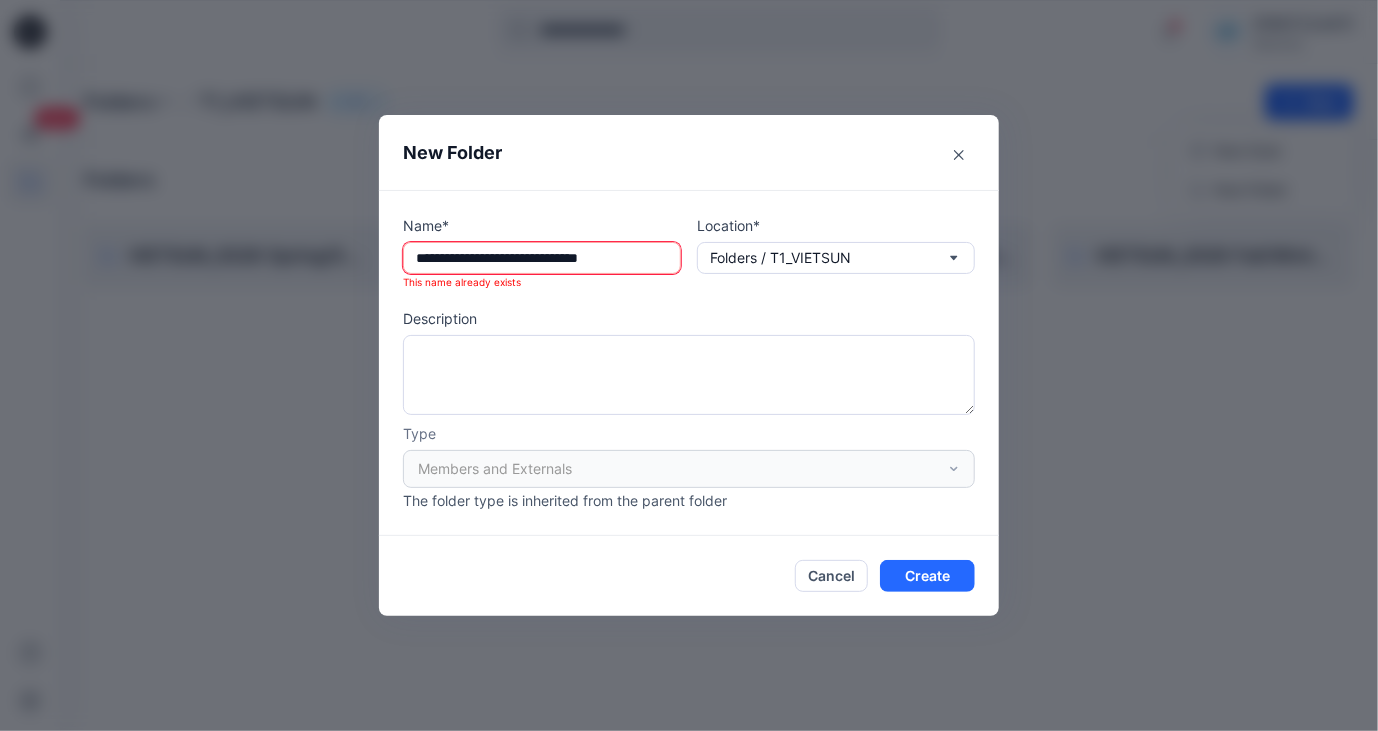 click on "**********" at bounding box center (542, 258) 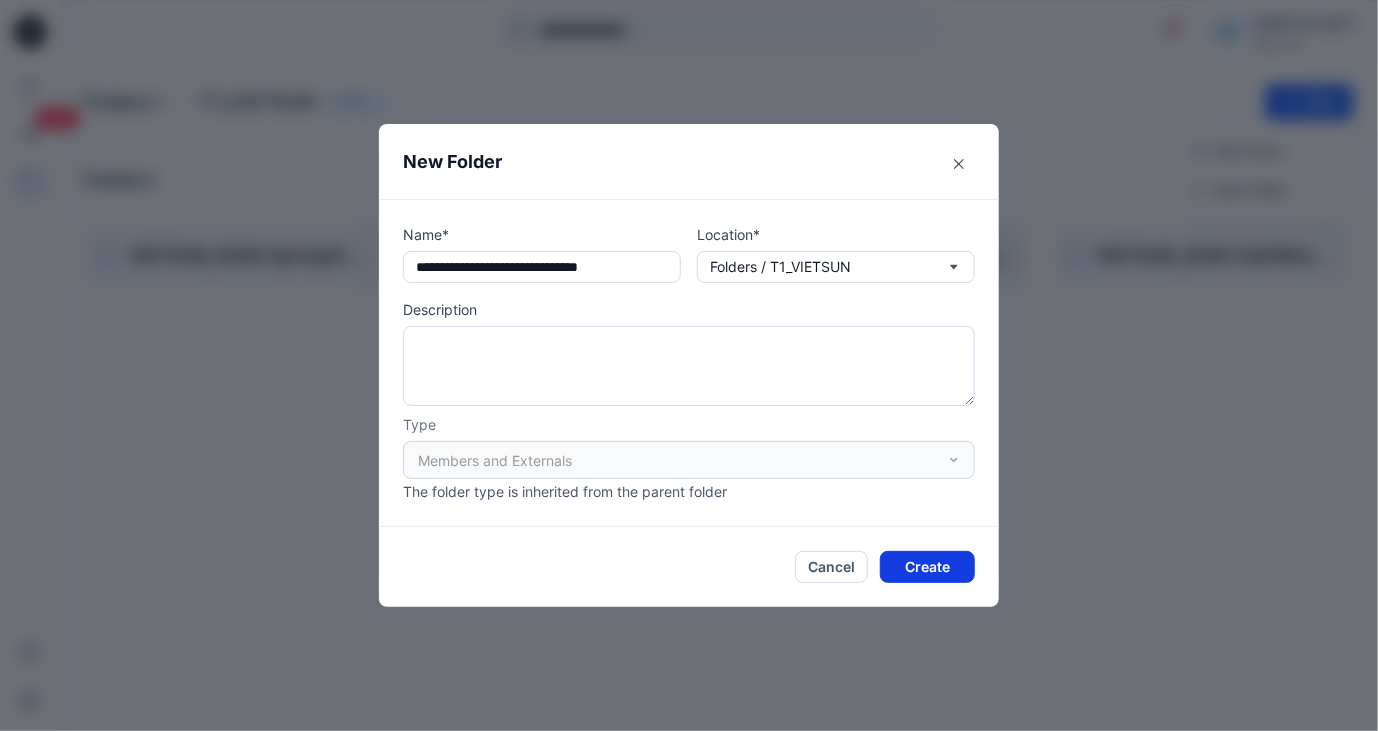 type on "**********" 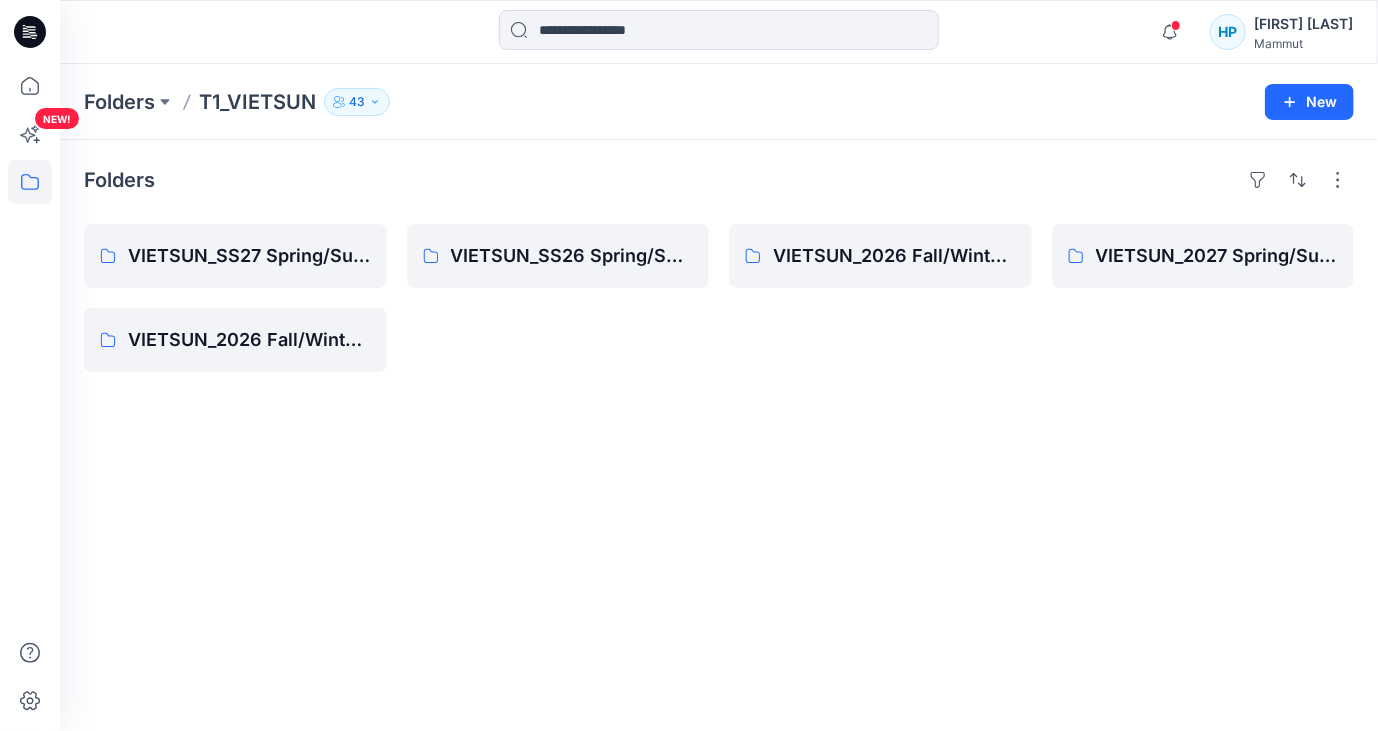click on "Folders VIETSUN_SS27 Spring/Summer CHINA VIETSUN_2026 Fall/Winter Standard VIETSUN_SS26 Spring/Summer CHINA VIETSUN_2026 Fall/Winter SMU VIETSUN_2027 Spring/Summer Standard" at bounding box center (719, 435) 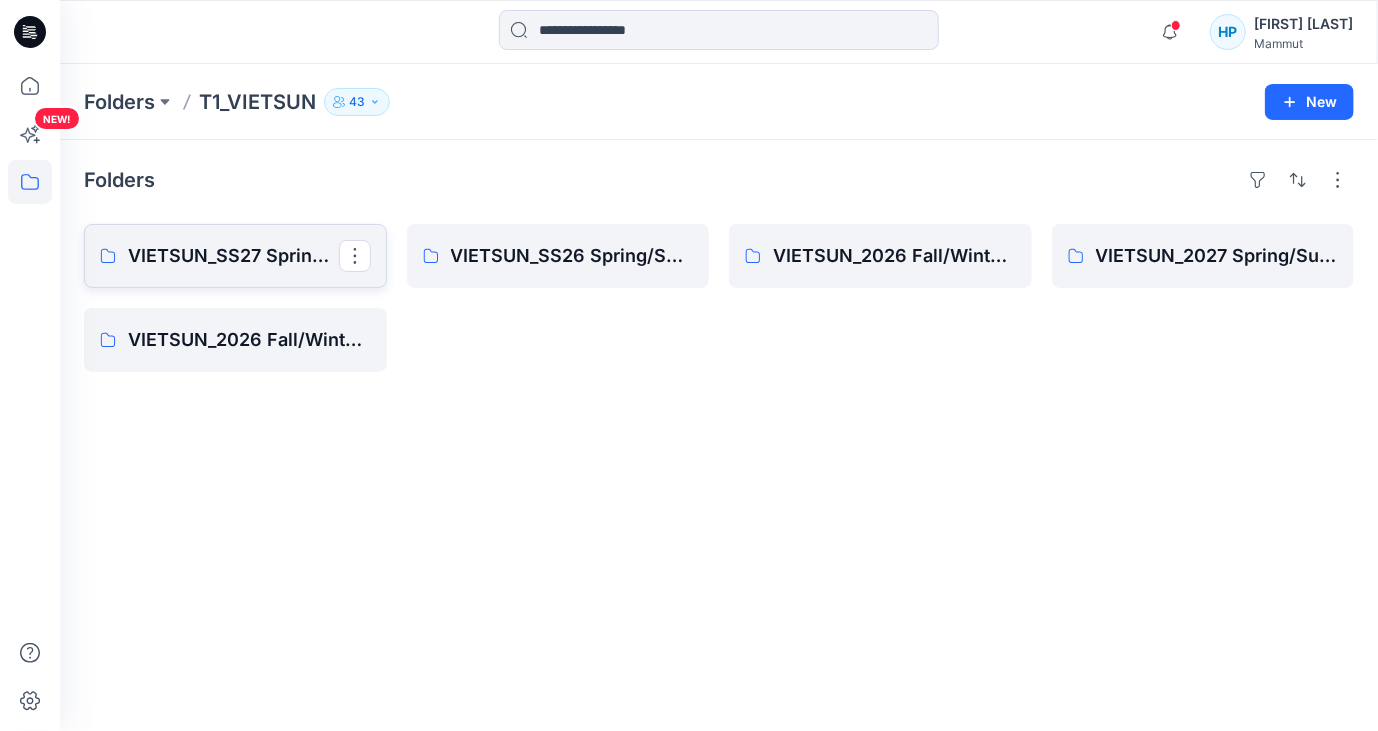 click on "VIETSUN_SS27 Spring/Summer CHINA" at bounding box center [233, 256] 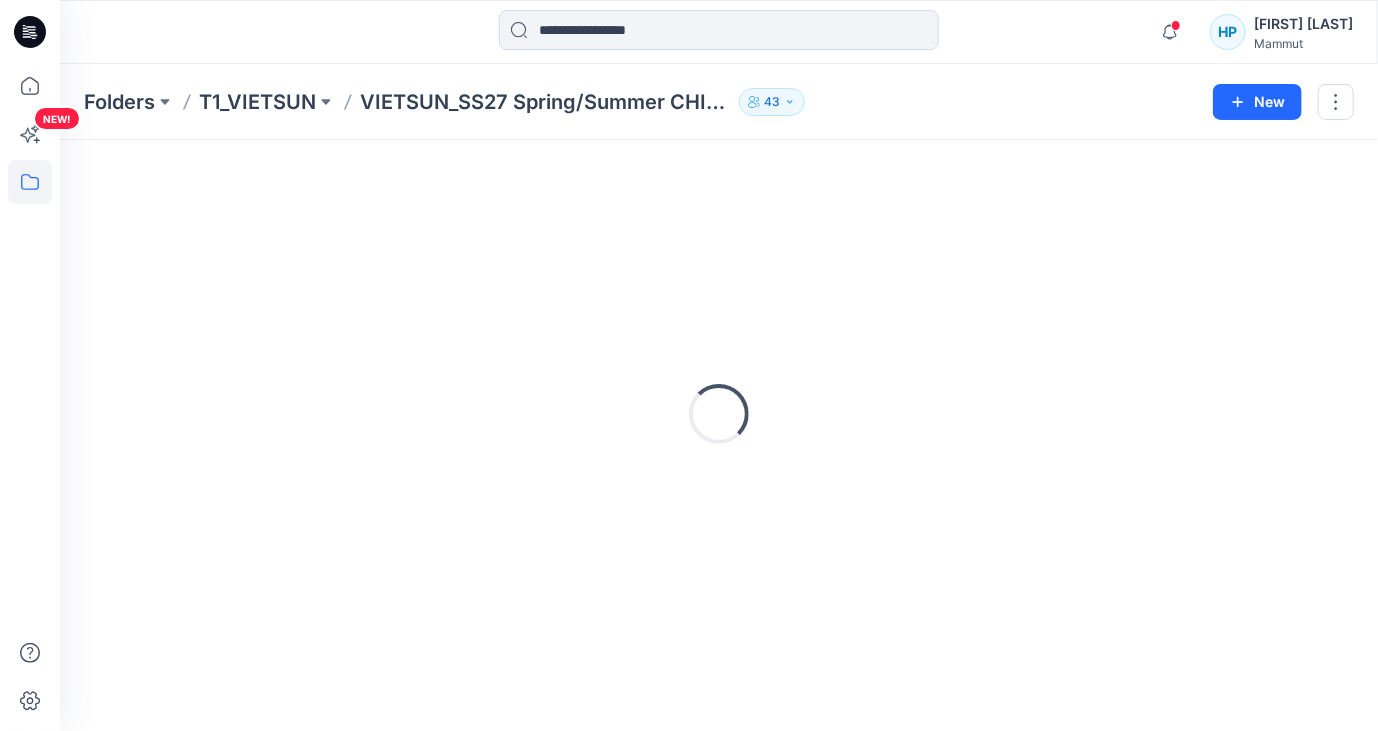 click on "Loading..." at bounding box center [719, 414] 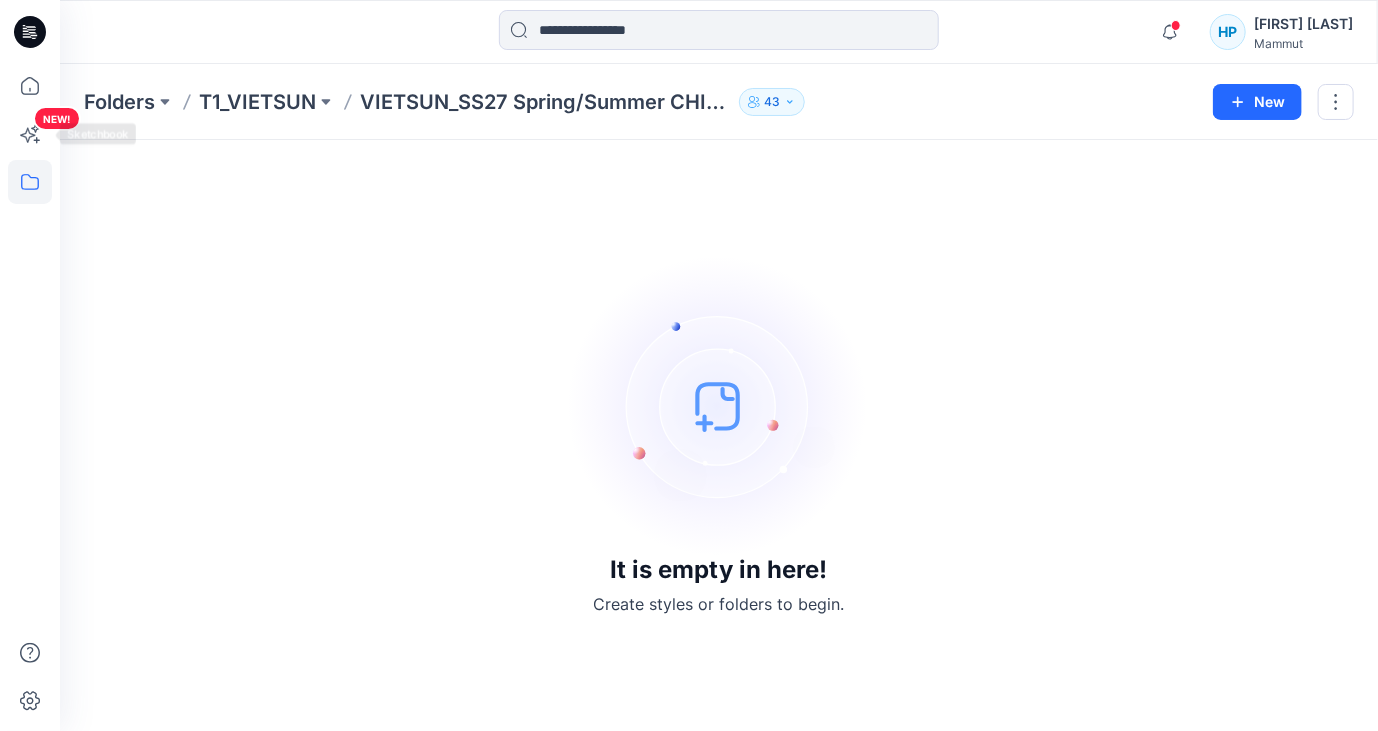 click on "NEW!" at bounding box center [30, 365] 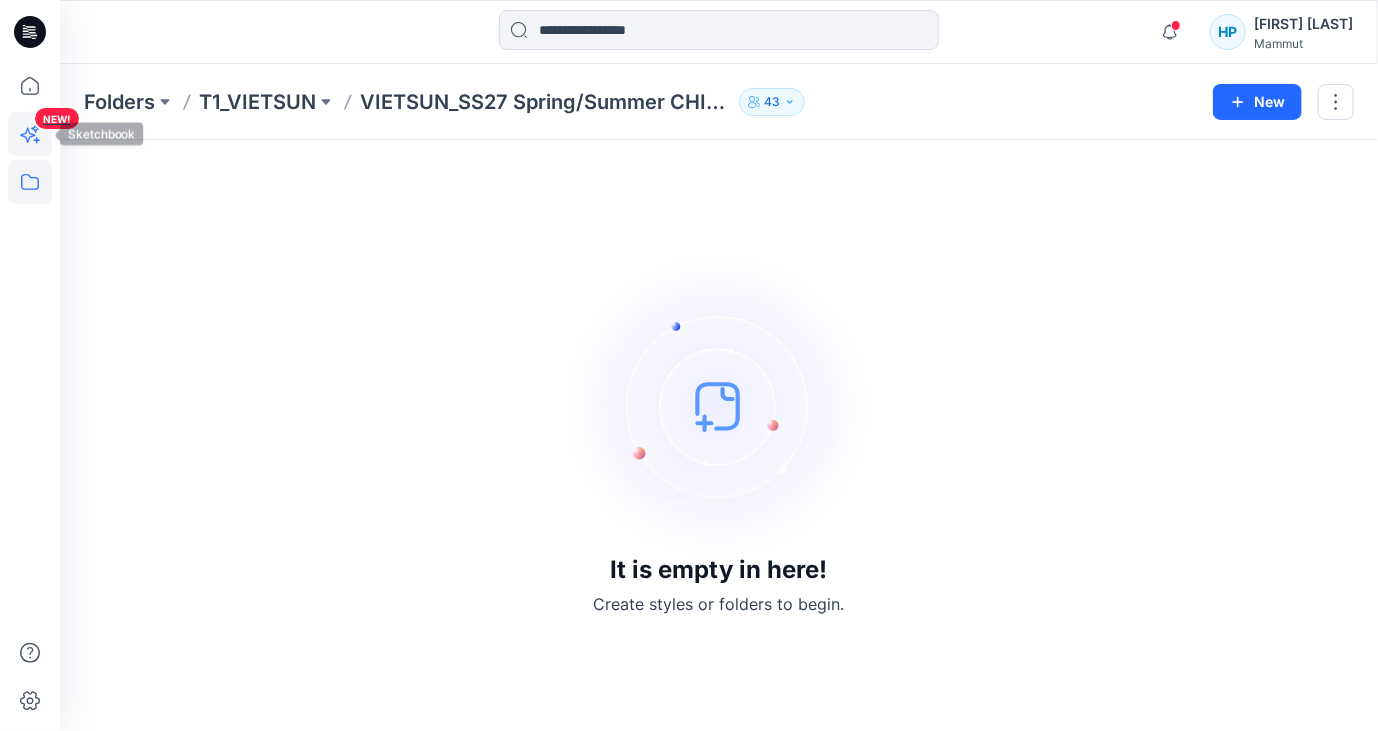 click 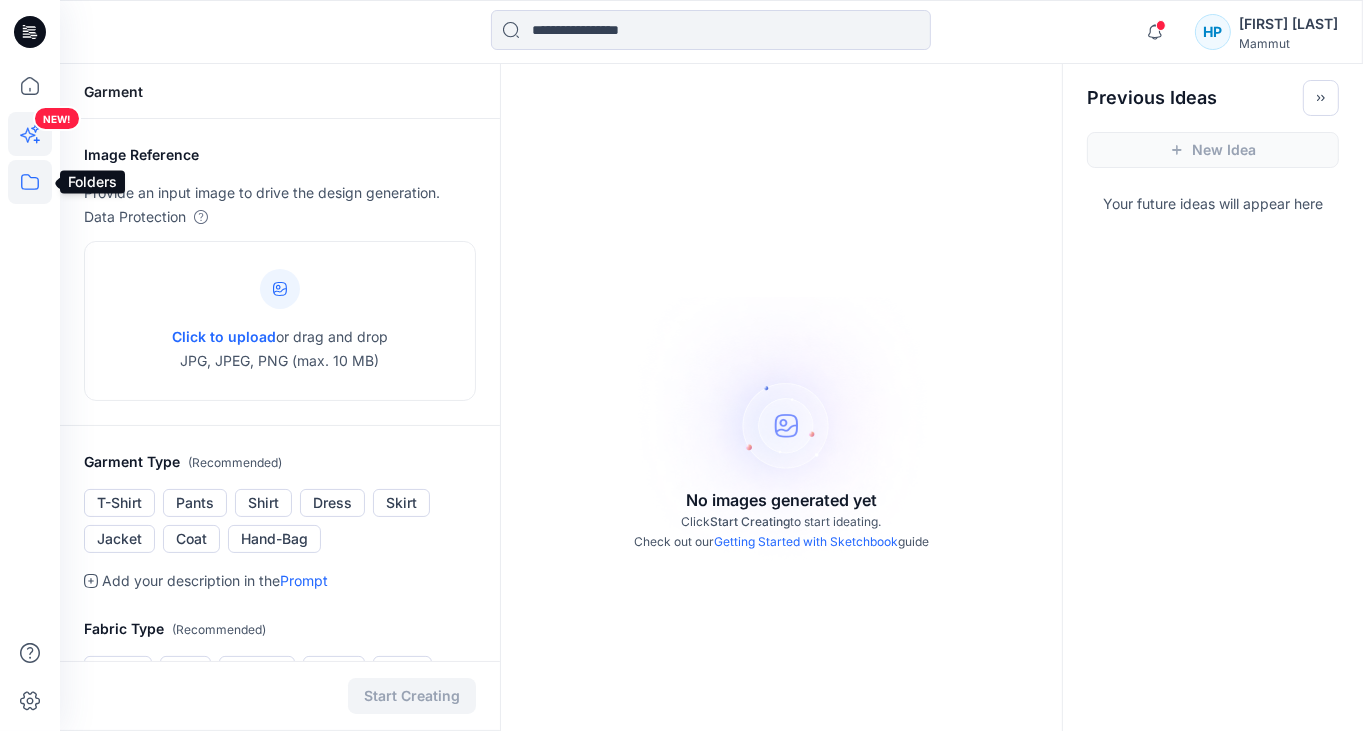 click 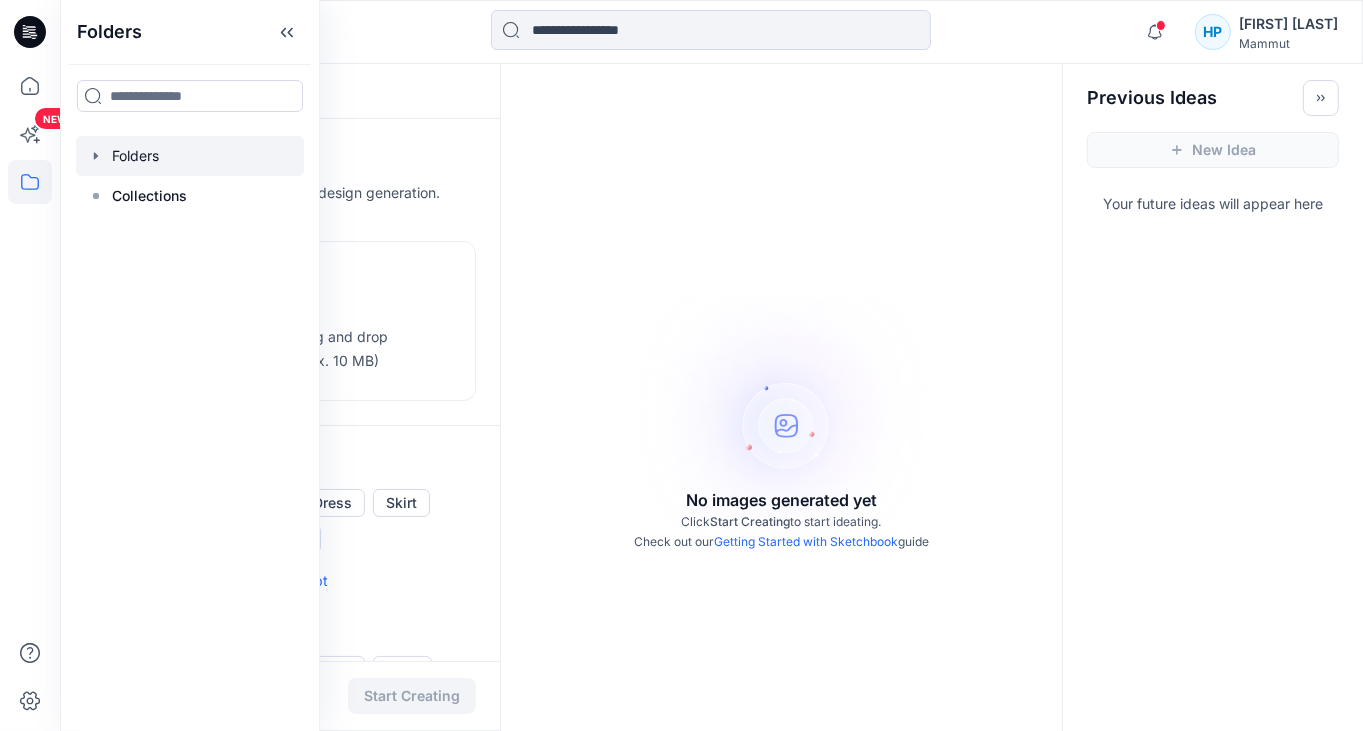 click at bounding box center (190, 156) 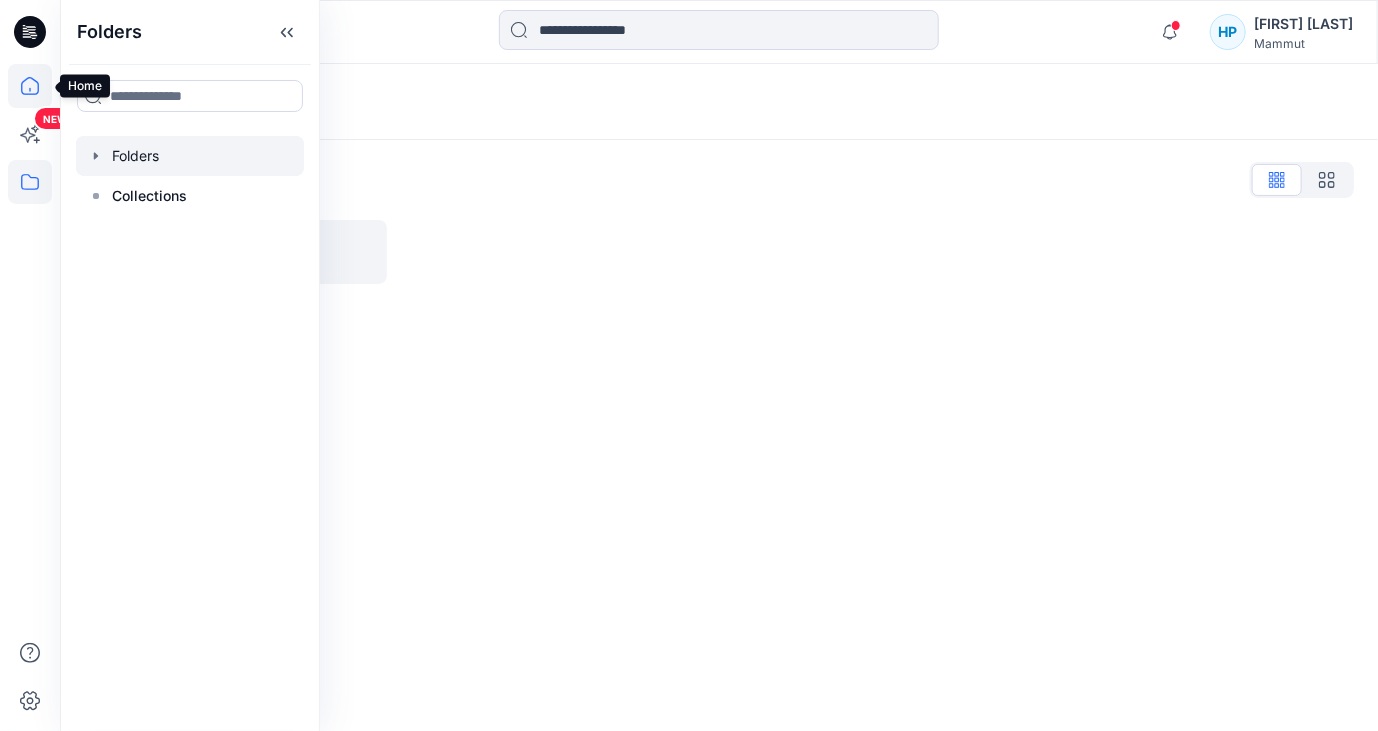 click 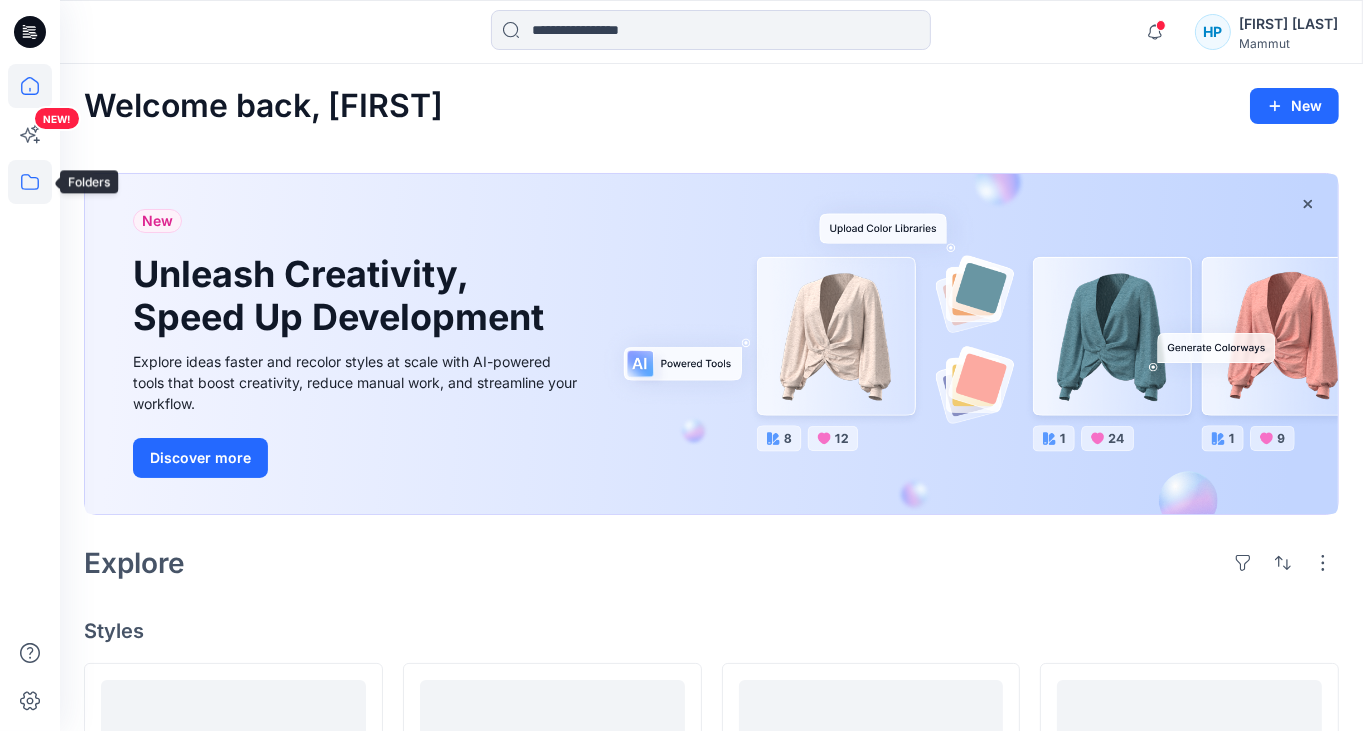 click 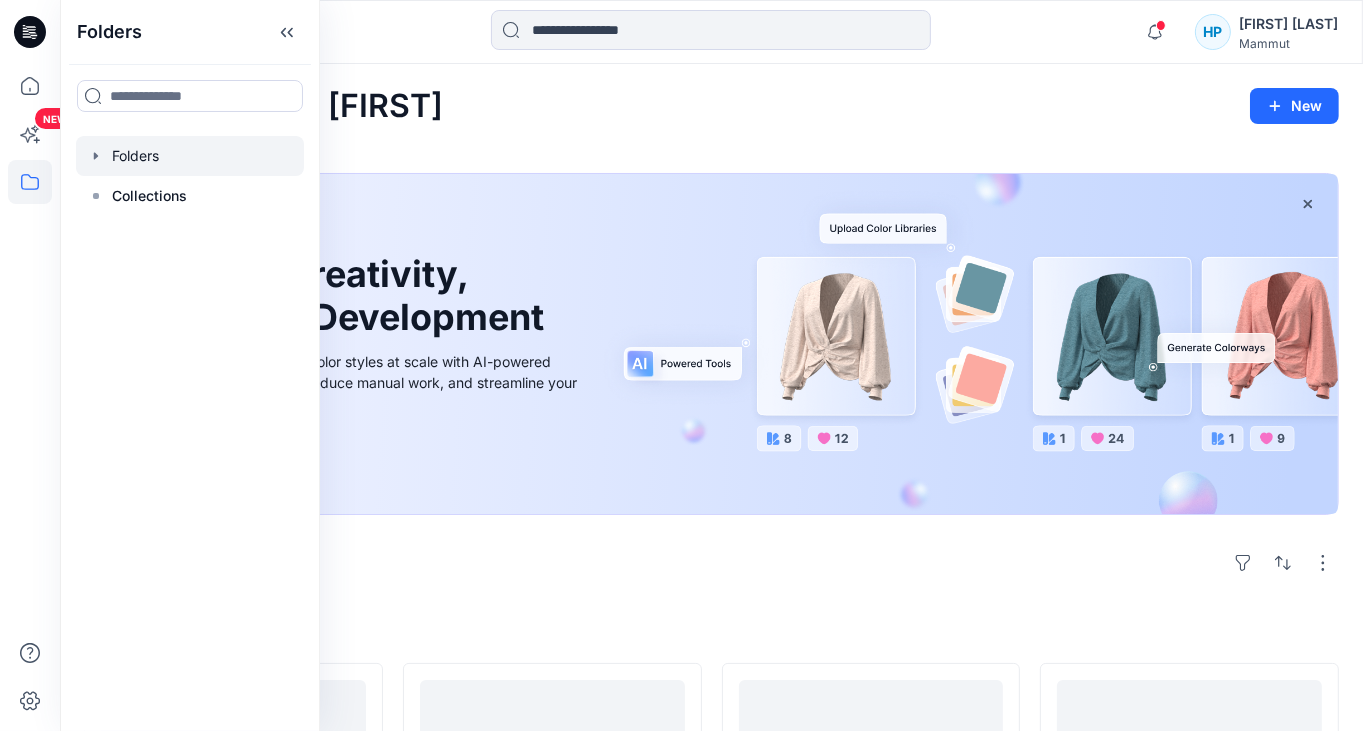 click at bounding box center (190, 156) 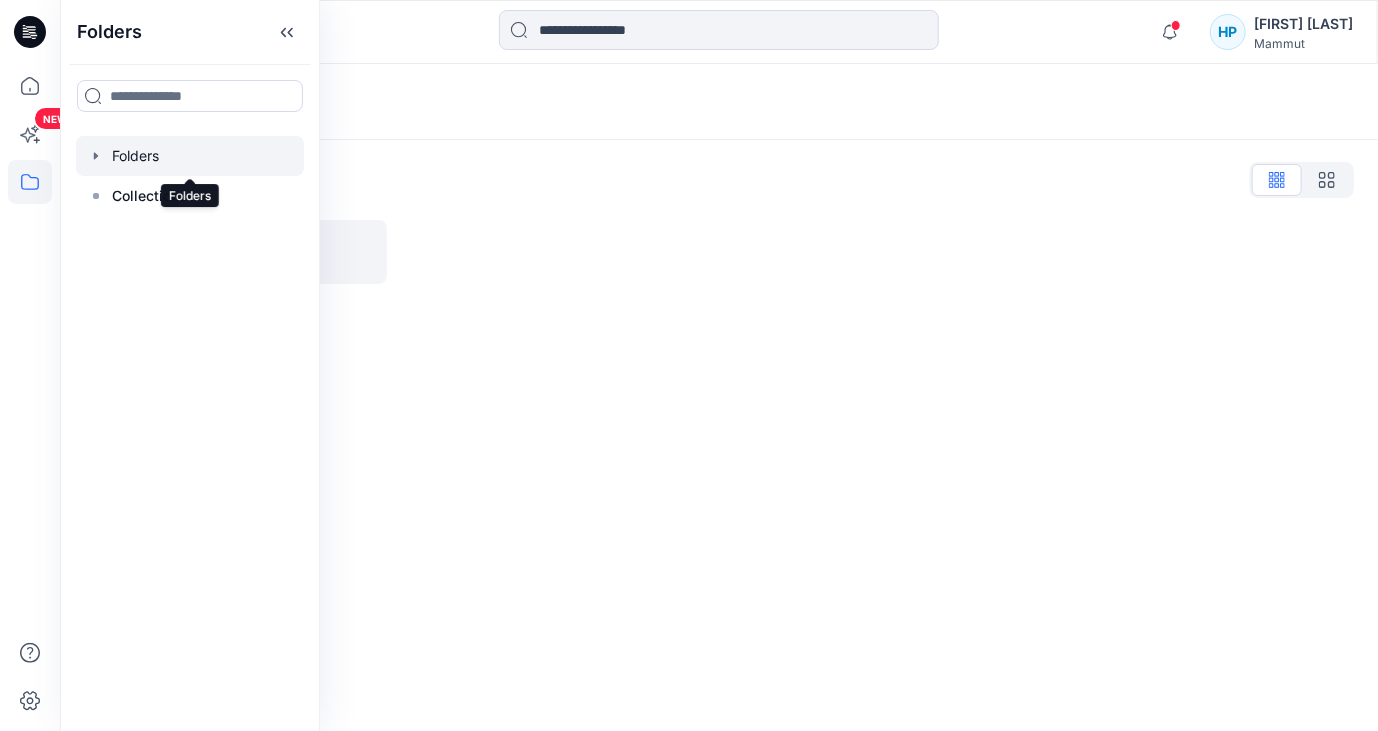 click 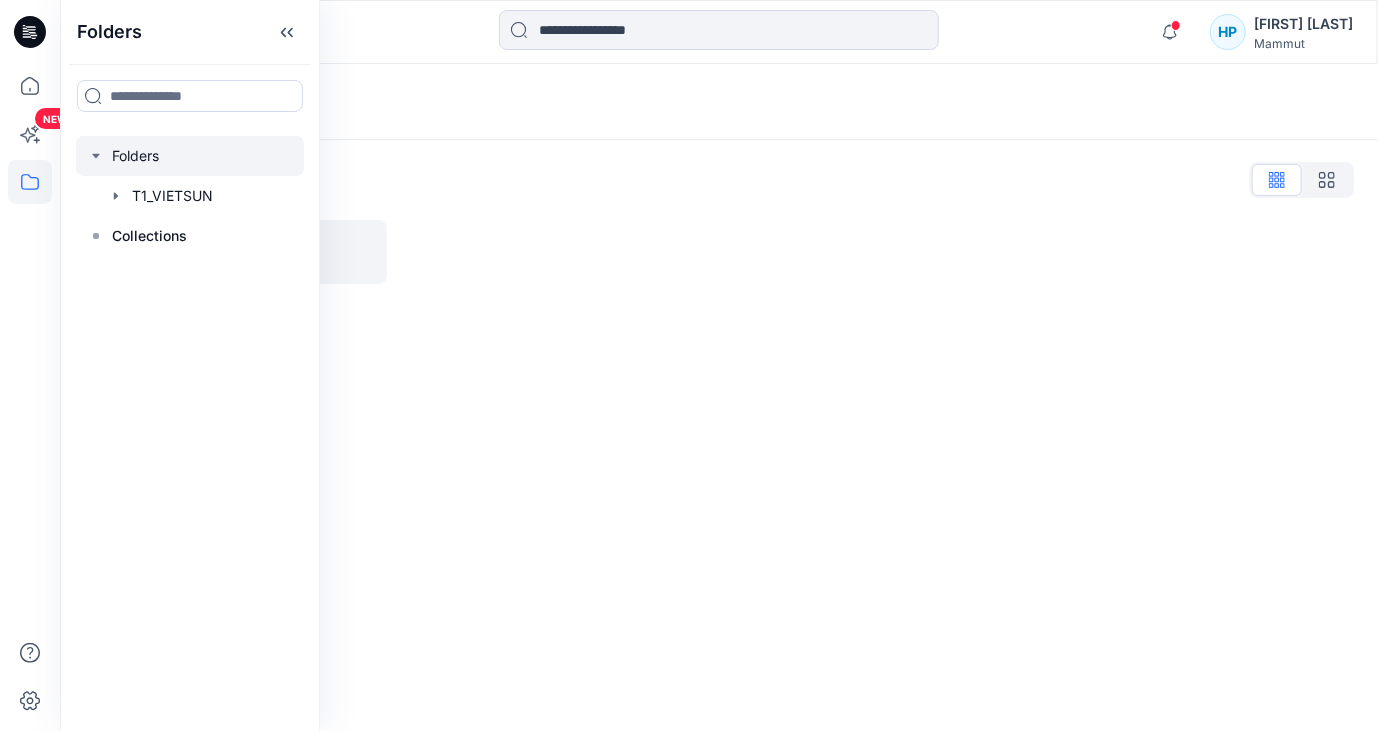 click on "Folders Folders List T1_VIETSUN" at bounding box center (719, 397) 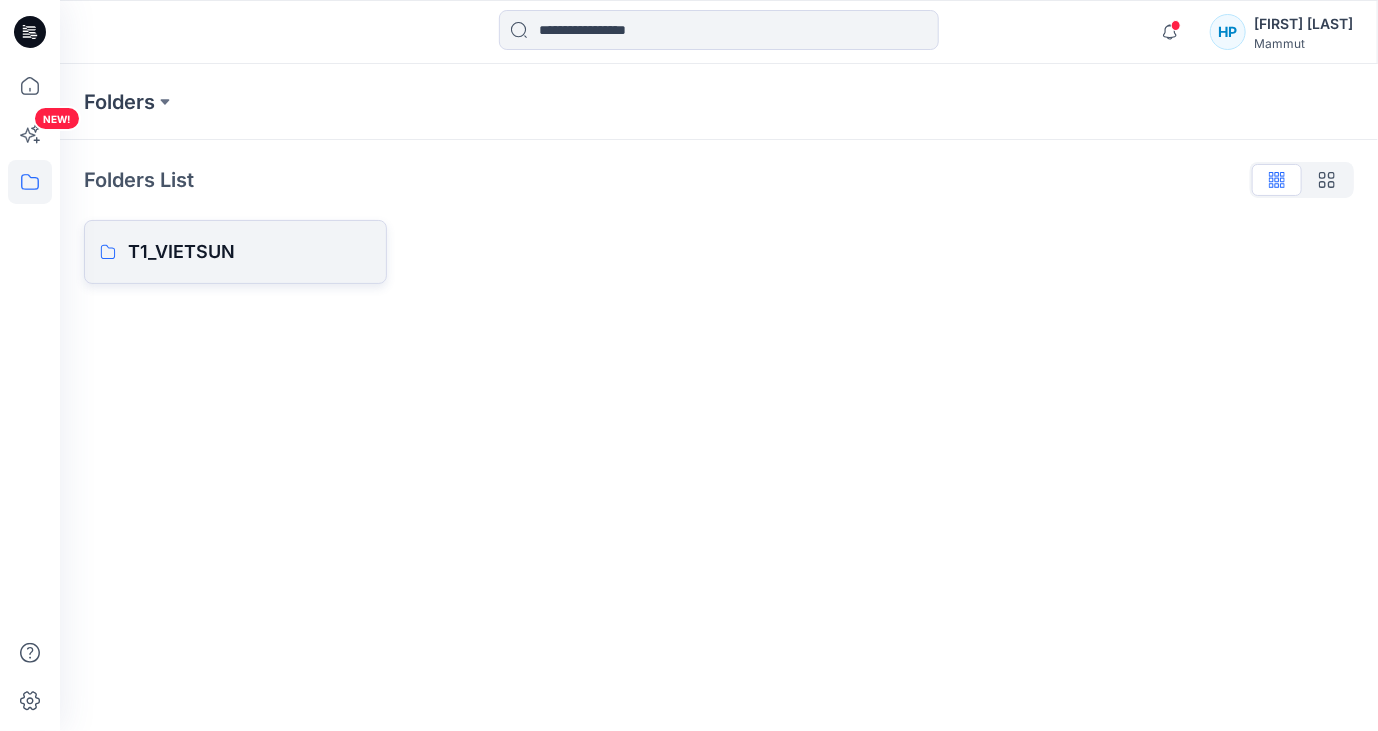 click on "T1_VIETSUN" at bounding box center (249, 252) 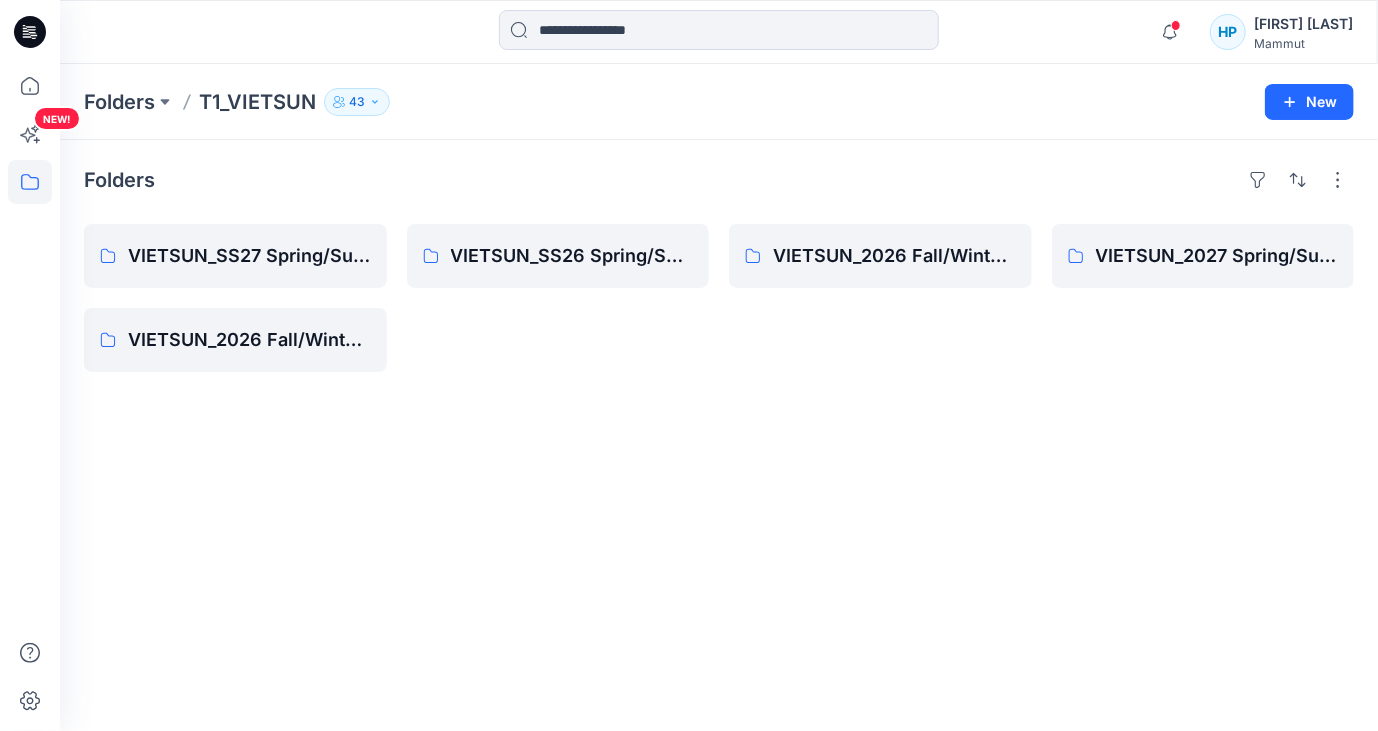 click on "Folders VIETSUN_SS27 Spring/Summer CHINA VIETSUN_2026 Fall/Winter Standard VIETSUN_SS26 Spring/Summer CHINA VIETSUN_2026 Fall/Winter SMU VIETSUN_2027 Spring/Summer Standard" at bounding box center [719, 435] 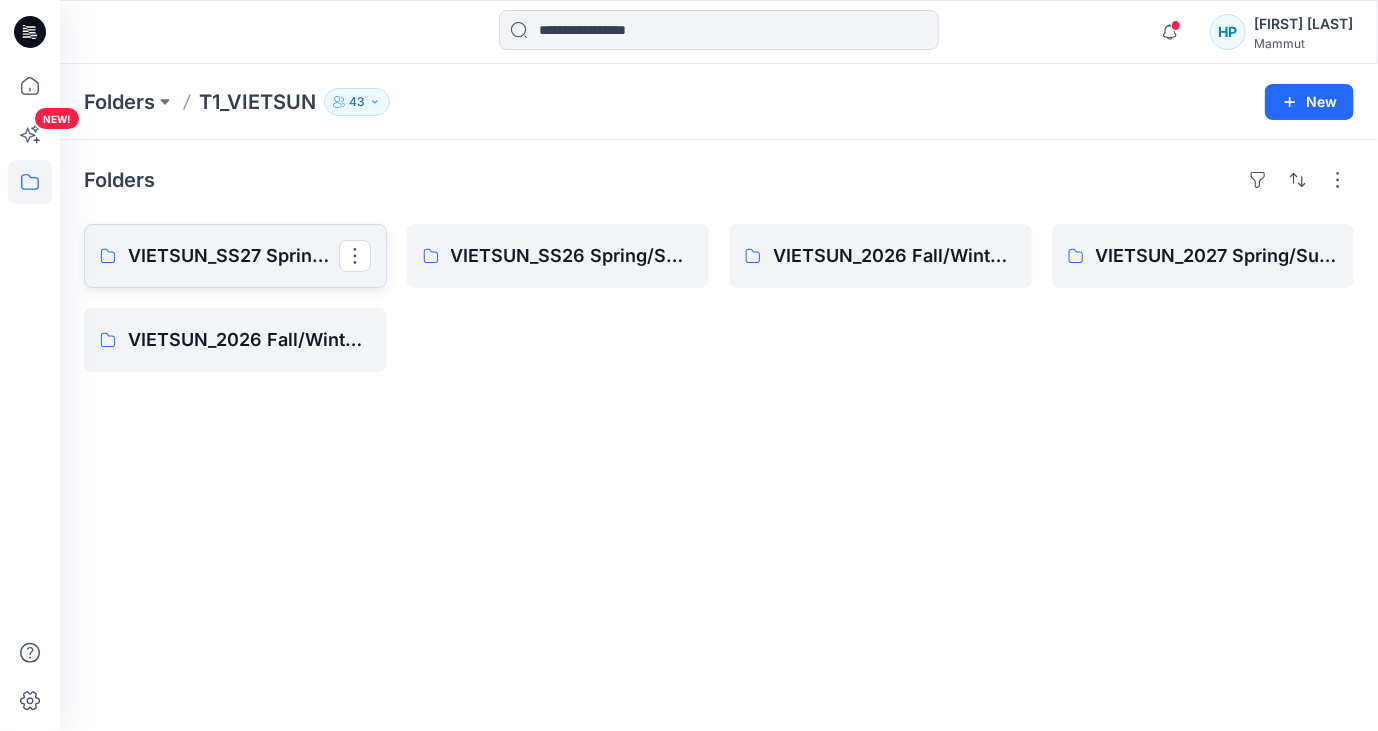 click on "VIETSUN_SS27 Spring/Summer CHINA" at bounding box center (233, 256) 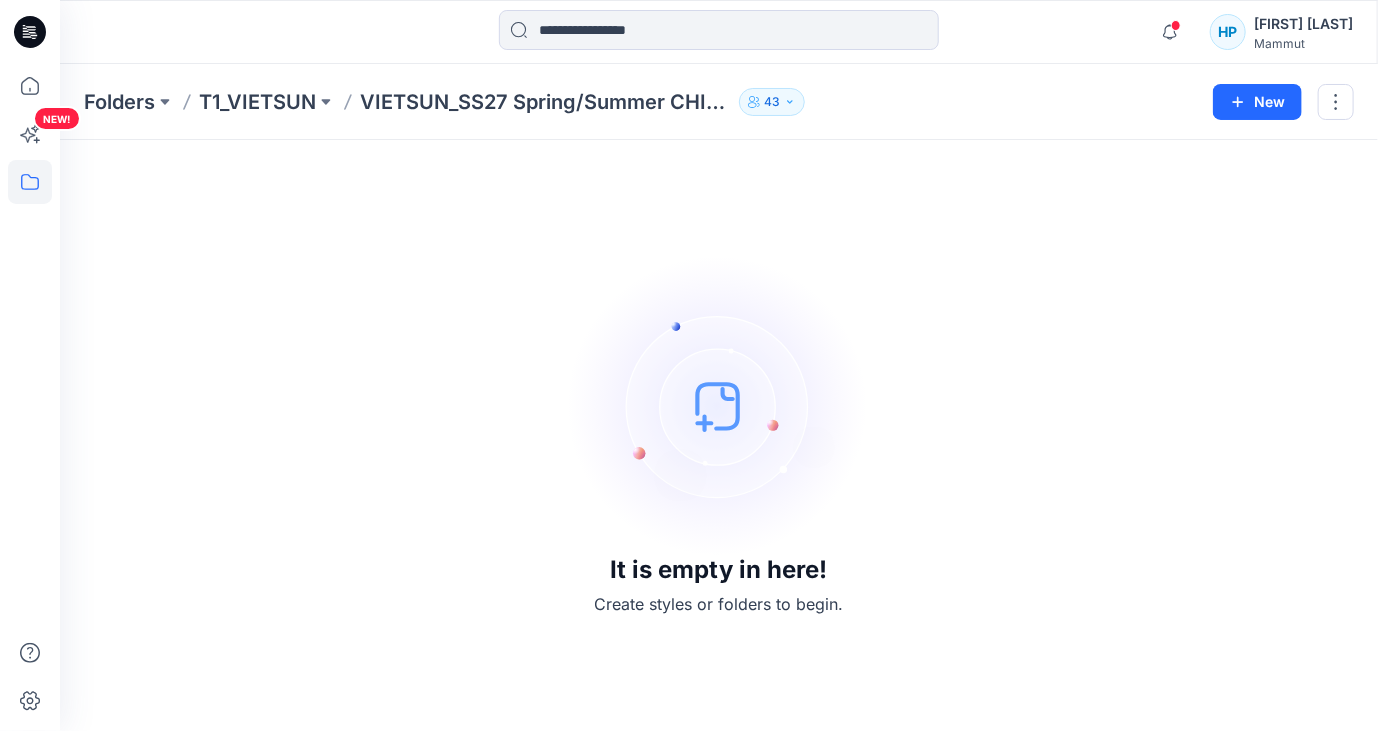 click on "It is empty in here! Create styles or folders to begin." at bounding box center (719, 435) 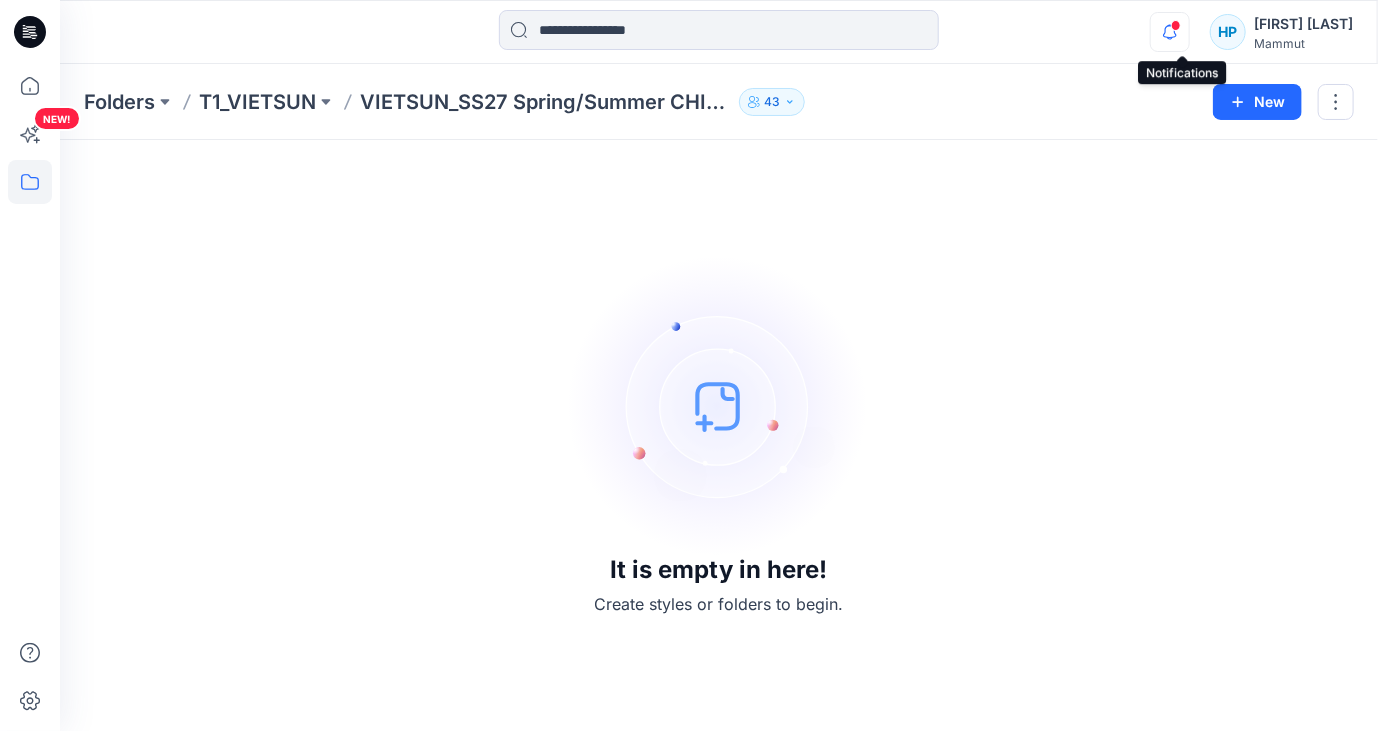 click 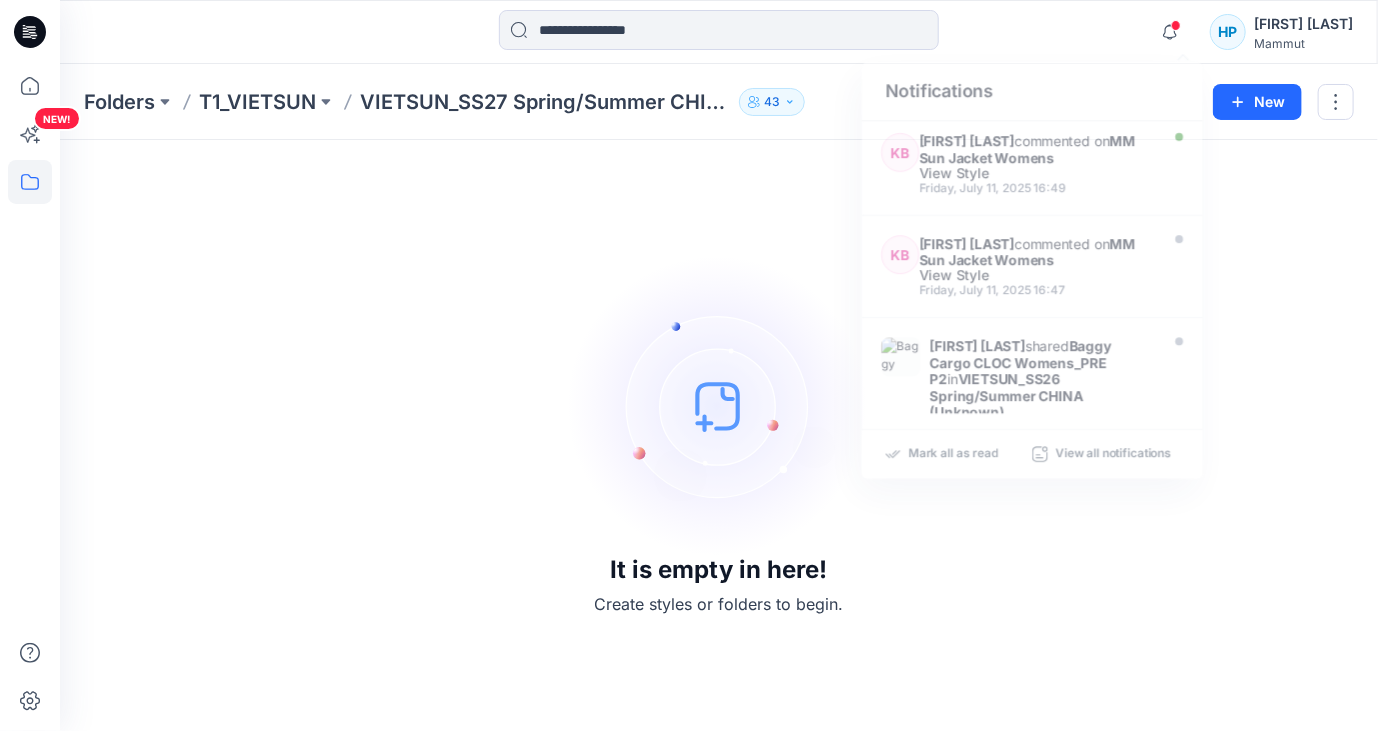 click on "It is empty in here! Create styles or folders to begin." at bounding box center [719, 435] 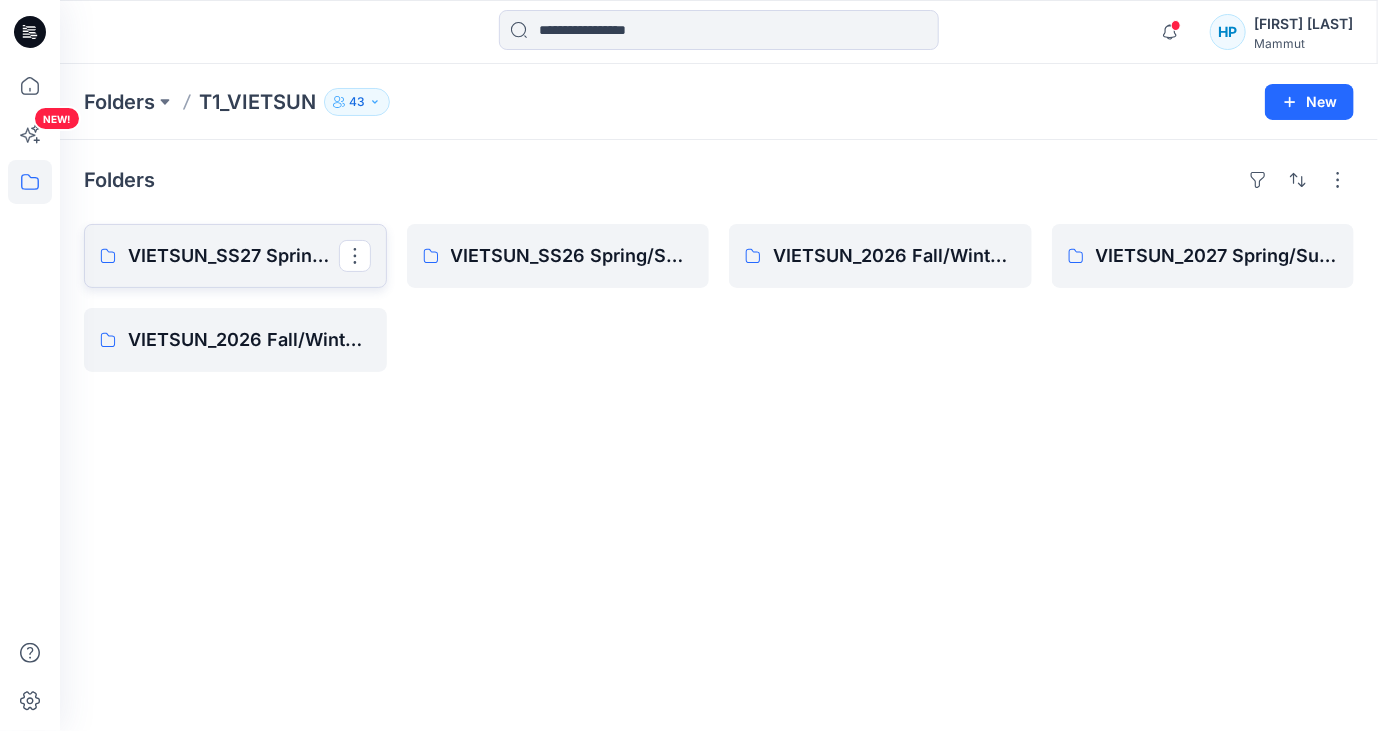 click on "VIETSUN_SS27 Spring/Summer CHINA" at bounding box center [233, 256] 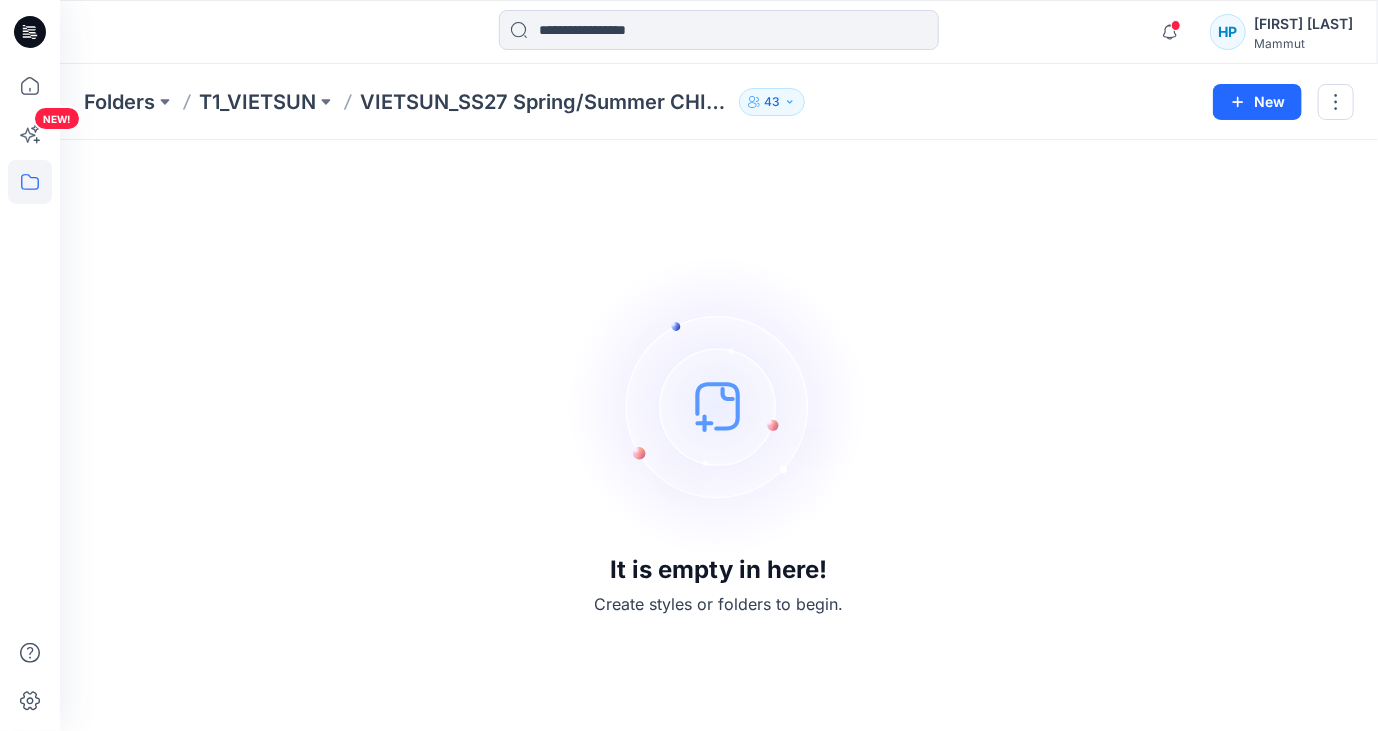 click at bounding box center (719, 406) 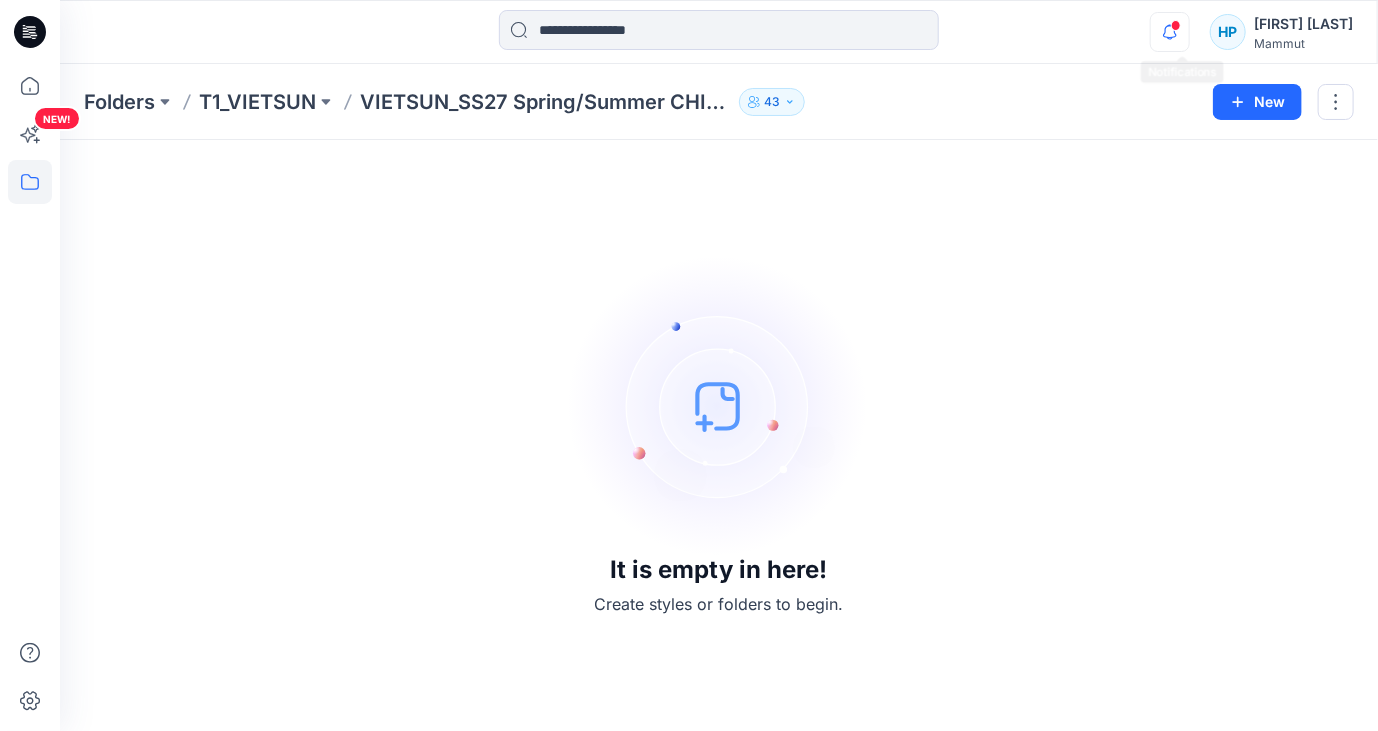 click 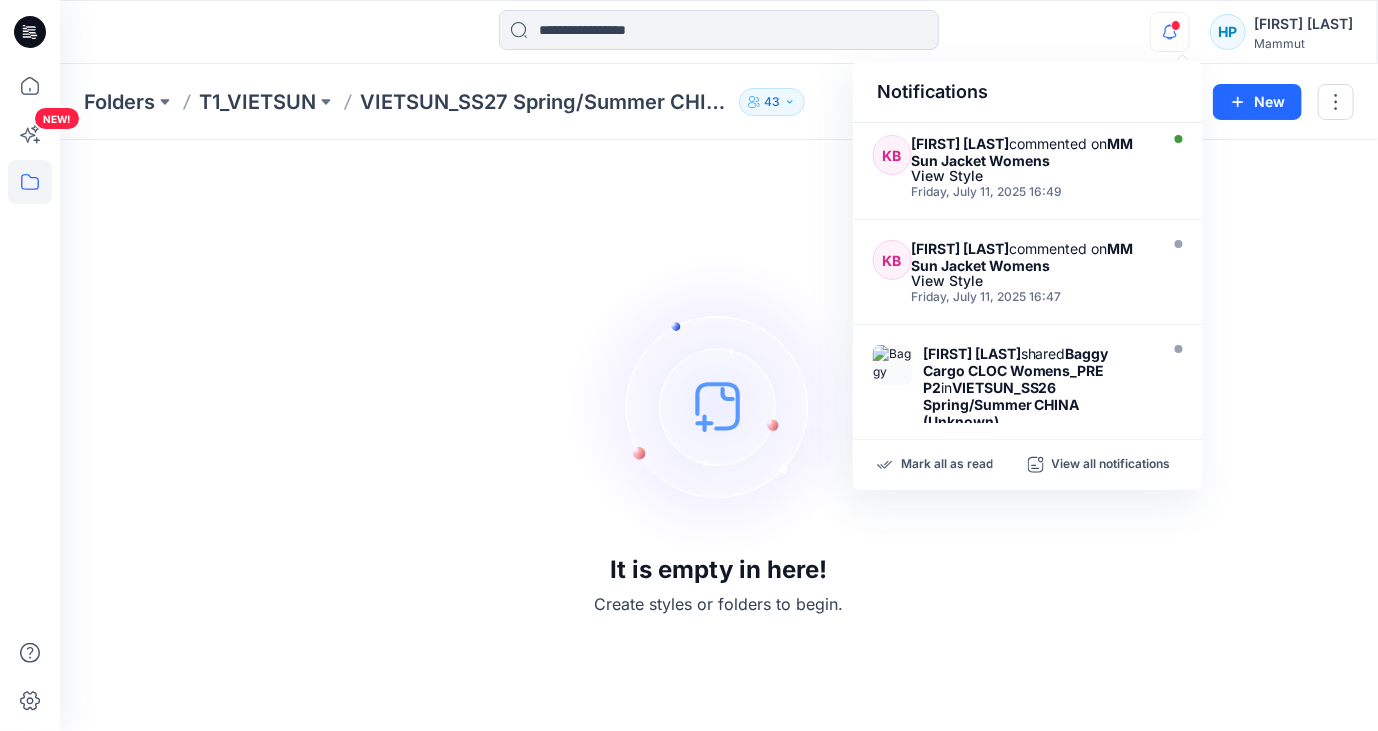 click on "It is empty in here! Create styles or folders to begin." at bounding box center [719, 435] 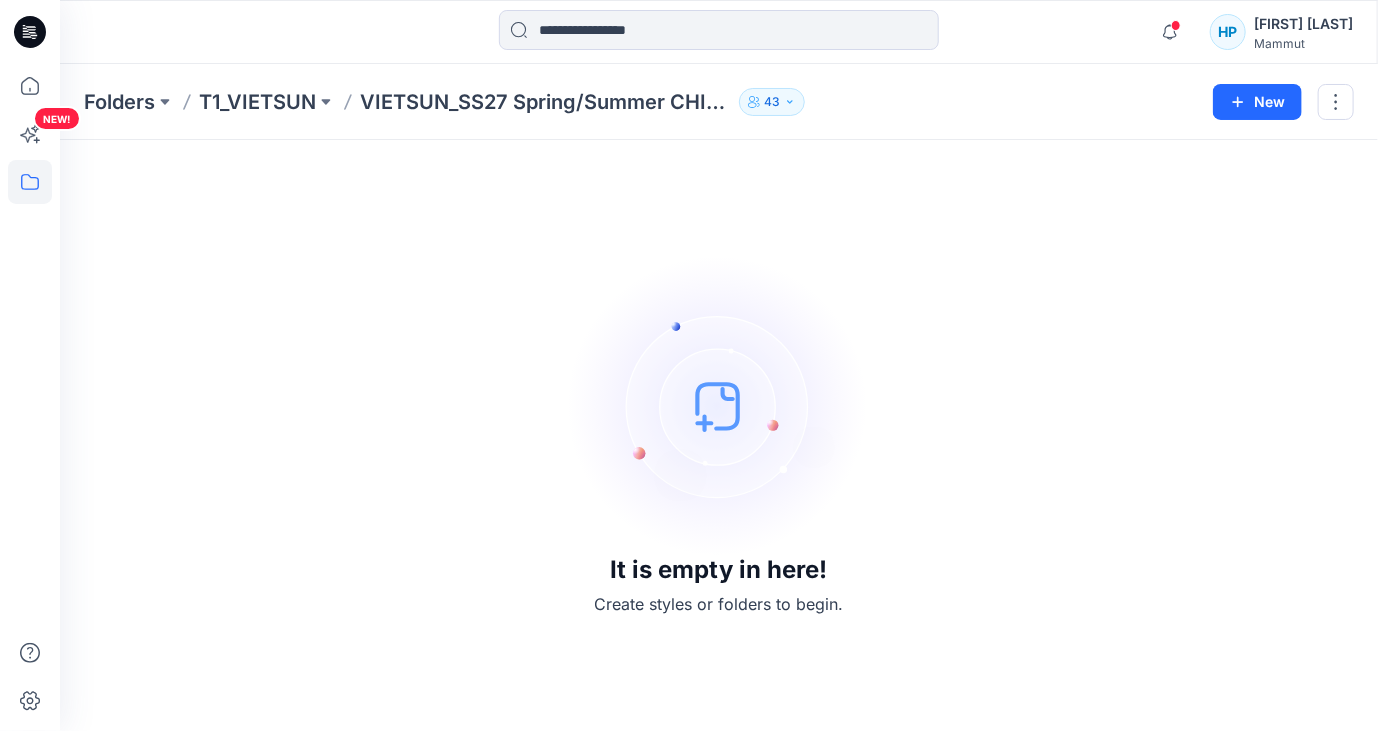 drag, startPoint x: 589, startPoint y: 291, endPoint x: 228, endPoint y: 98, distance: 409.35315 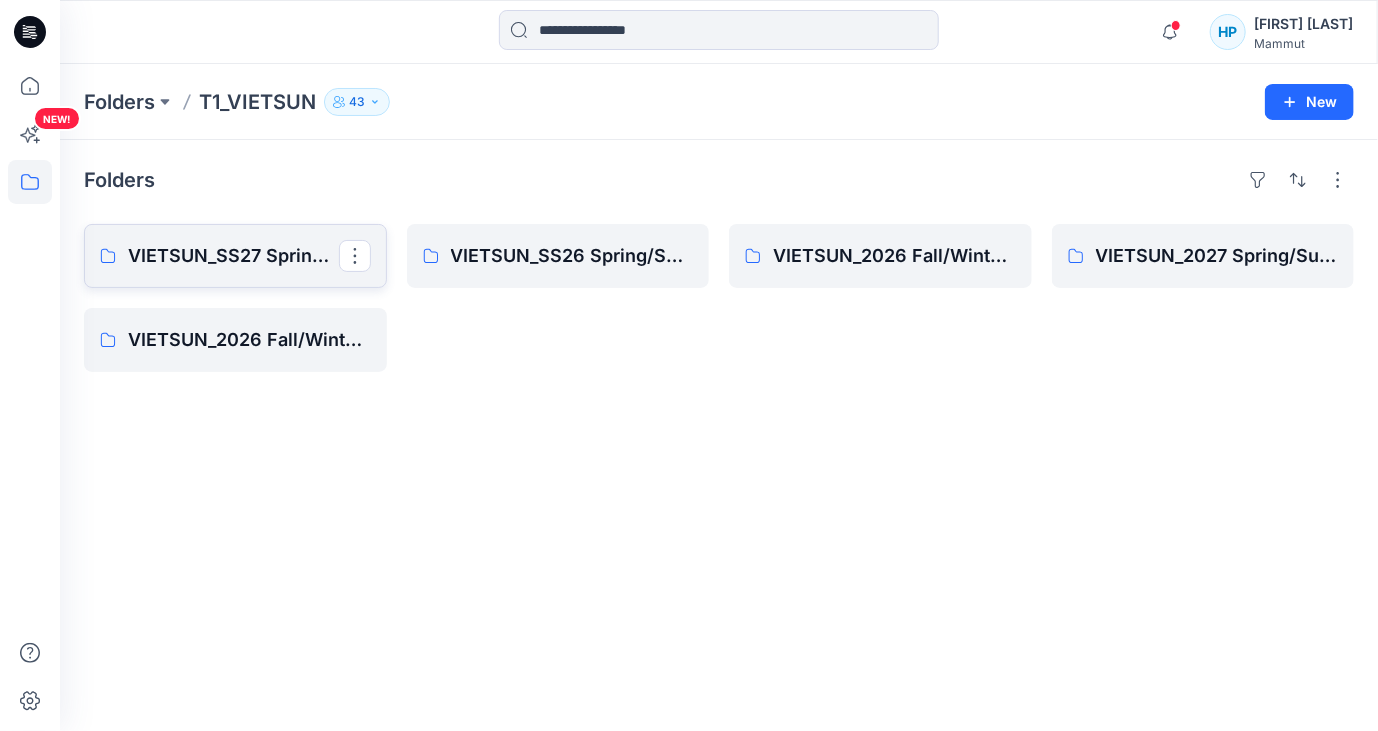 click on "VIETSUN_SS27 Spring/Summer CHINA" at bounding box center [233, 256] 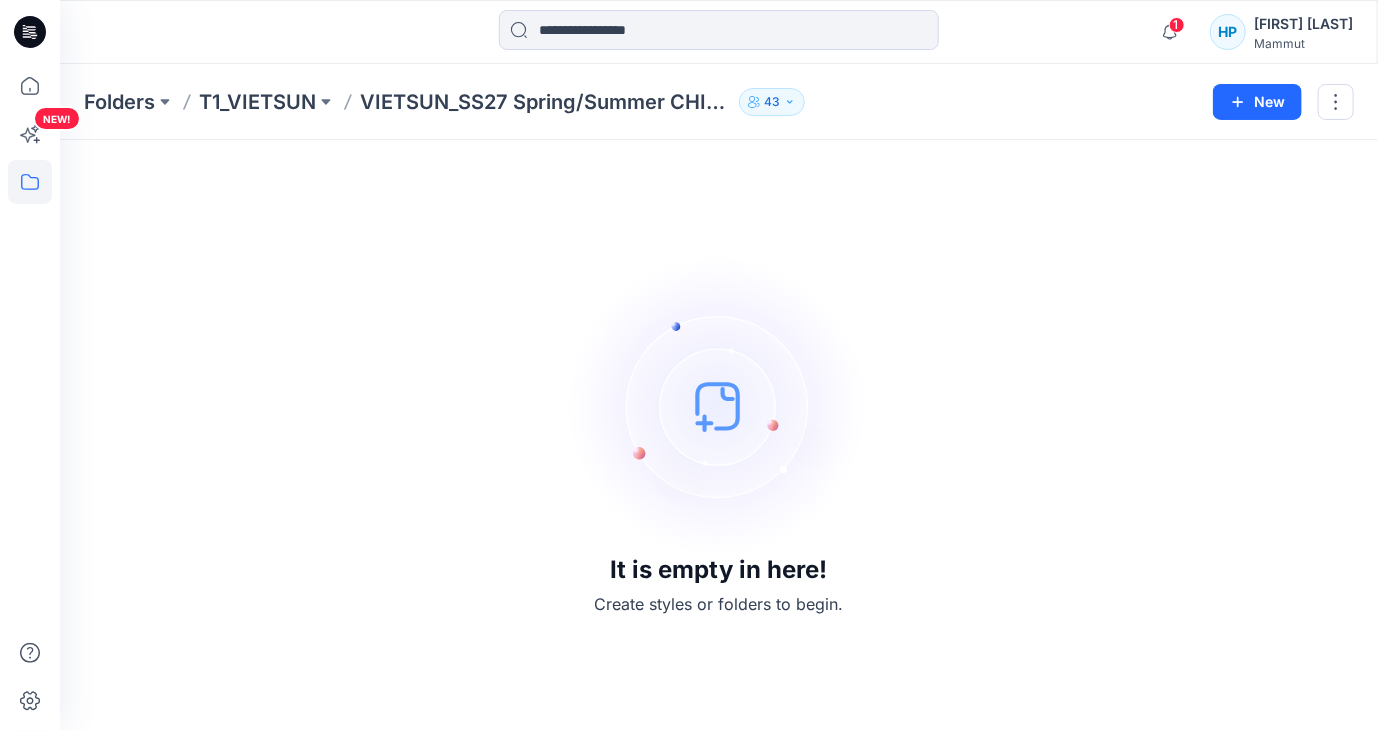 click on "It is empty in here! Create styles or folders to begin." at bounding box center (719, 435) 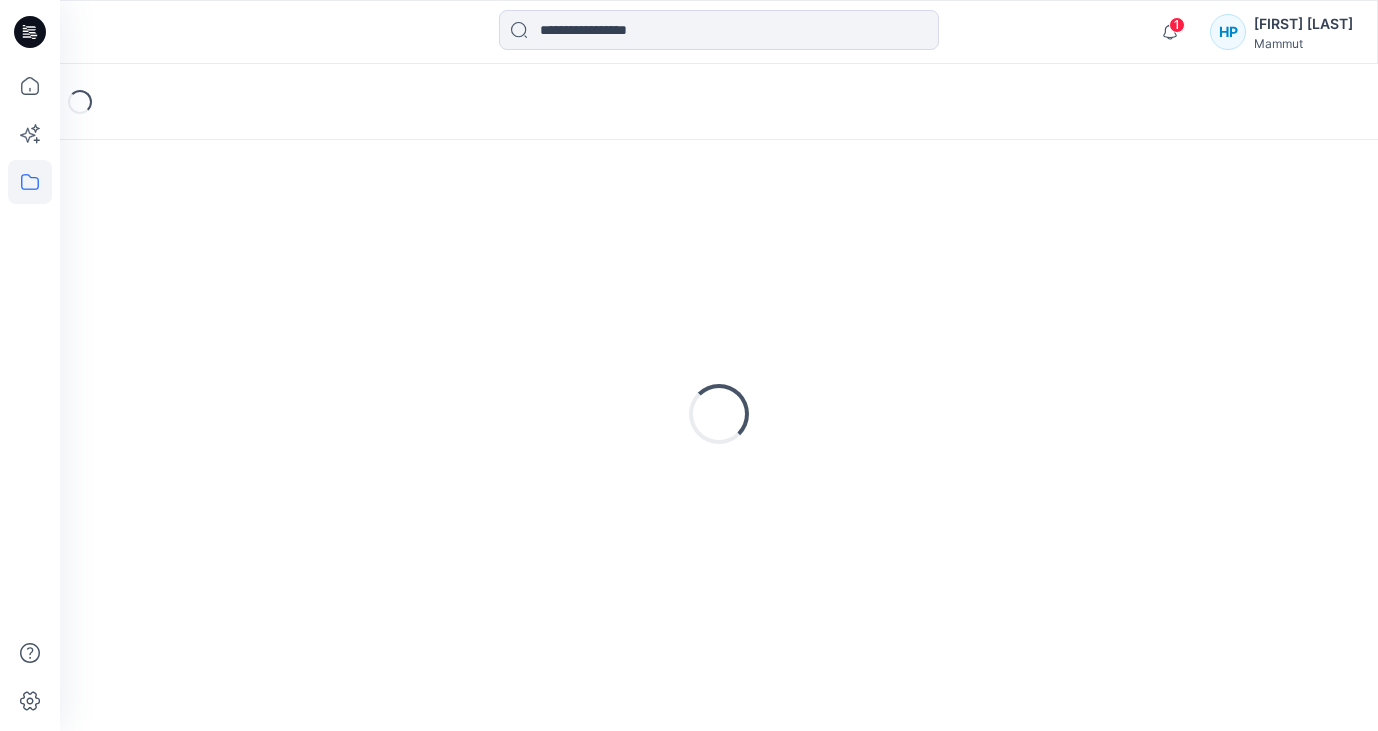 scroll, scrollTop: 0, scrollLeft: 0, axis: both 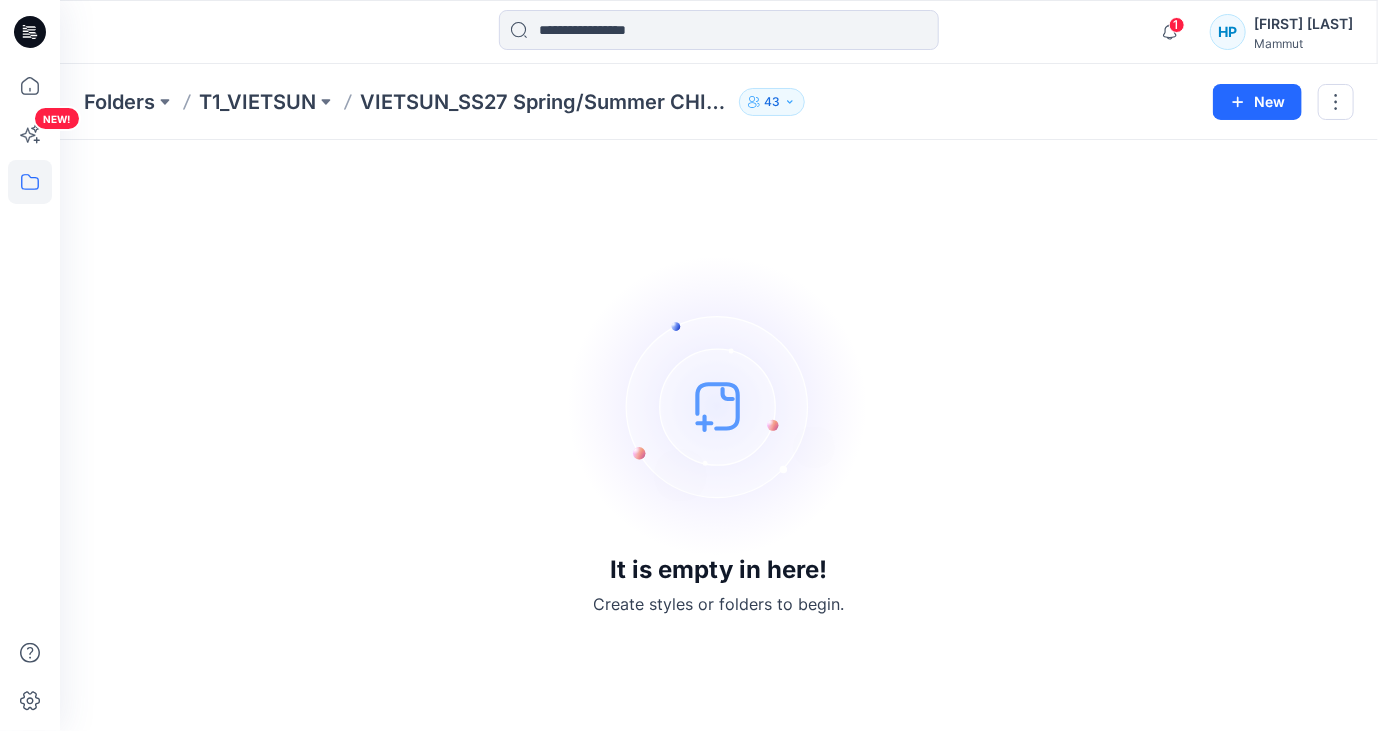 click on "It is empty in here! Create styles or folders to begin." at bounding box center (719, 435) 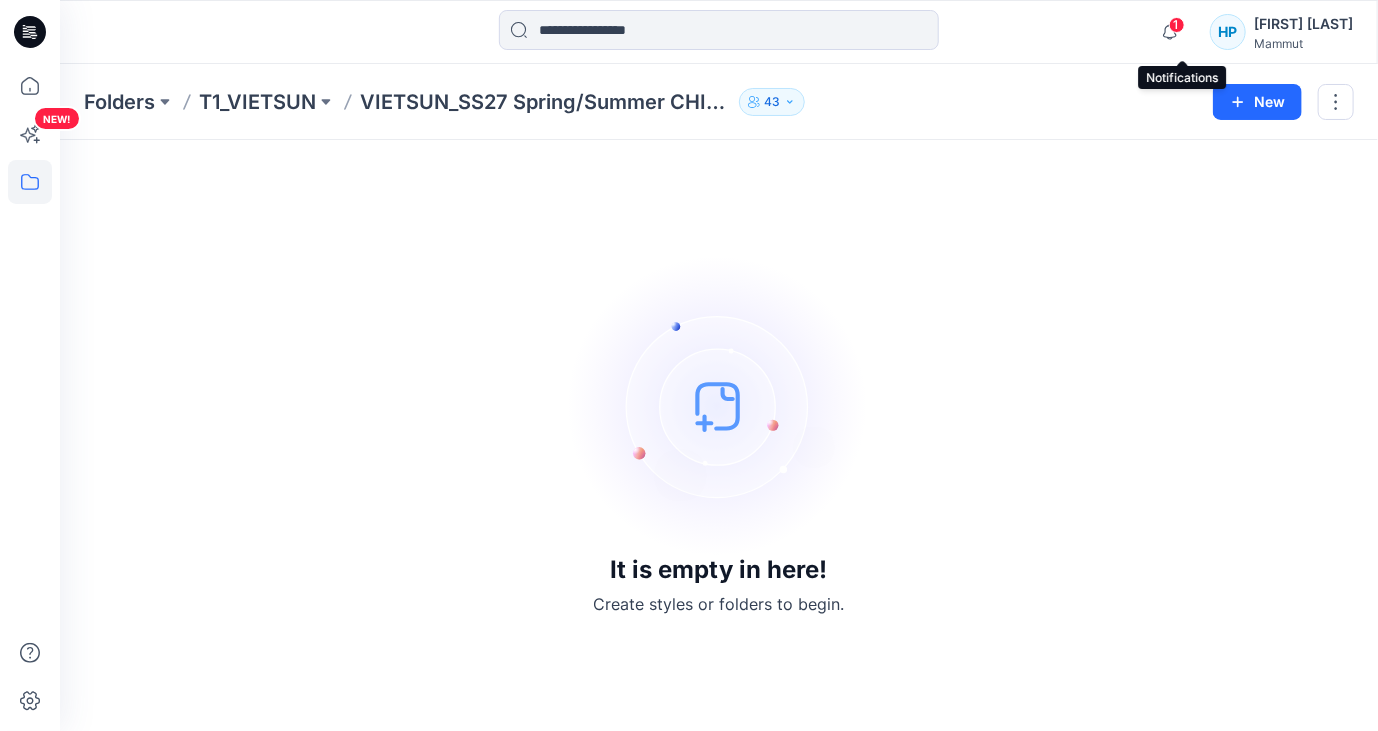 click on "1" at bounding box center (1177, 25) 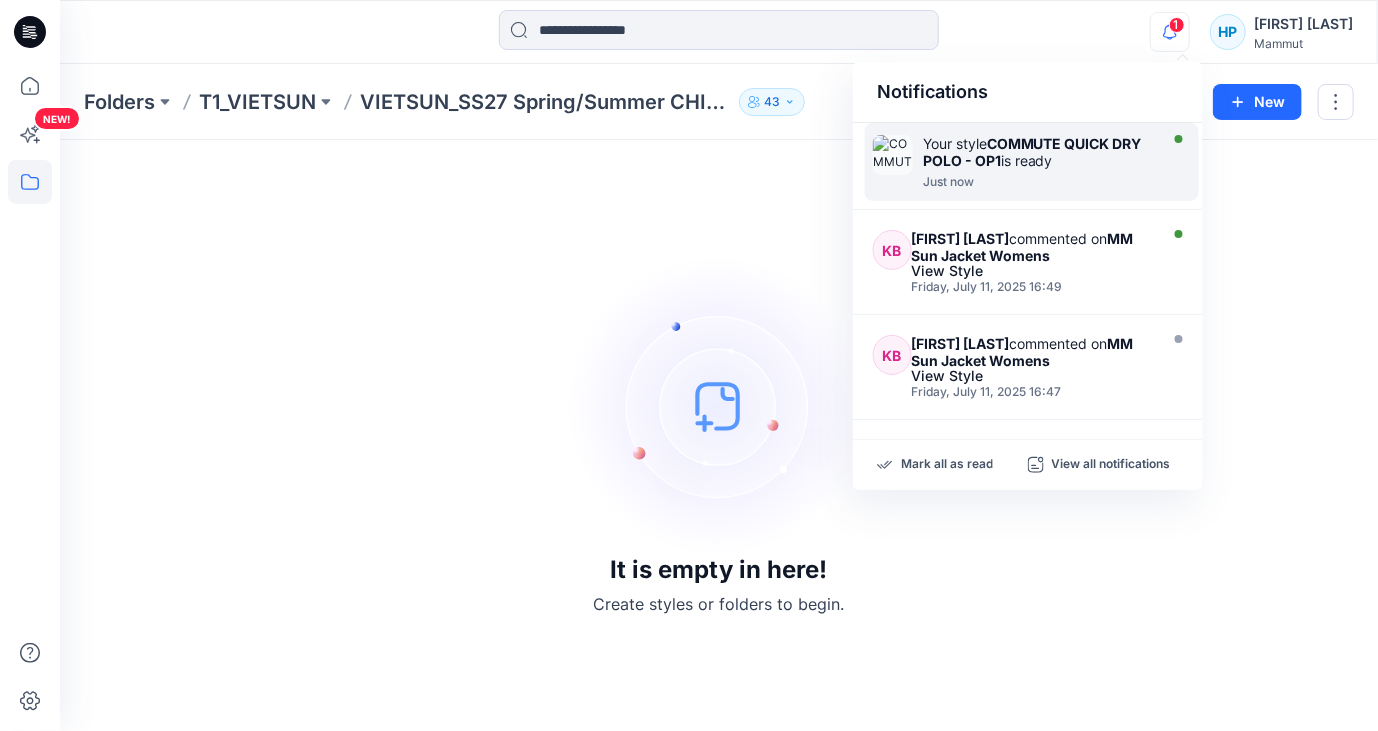 click on "Your style  COMMUTE QUICK DRY POLO - OP1  is ready" at bounding box center (1038, 152) 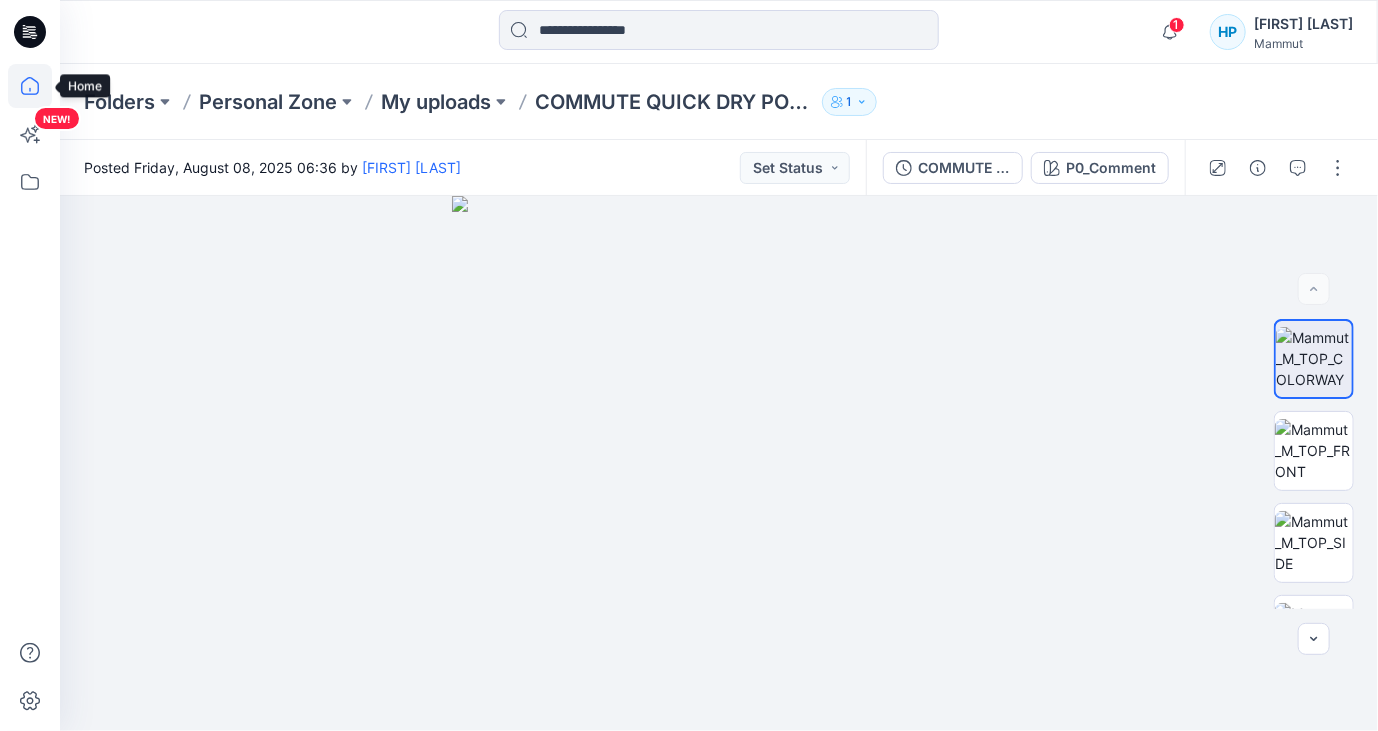 click 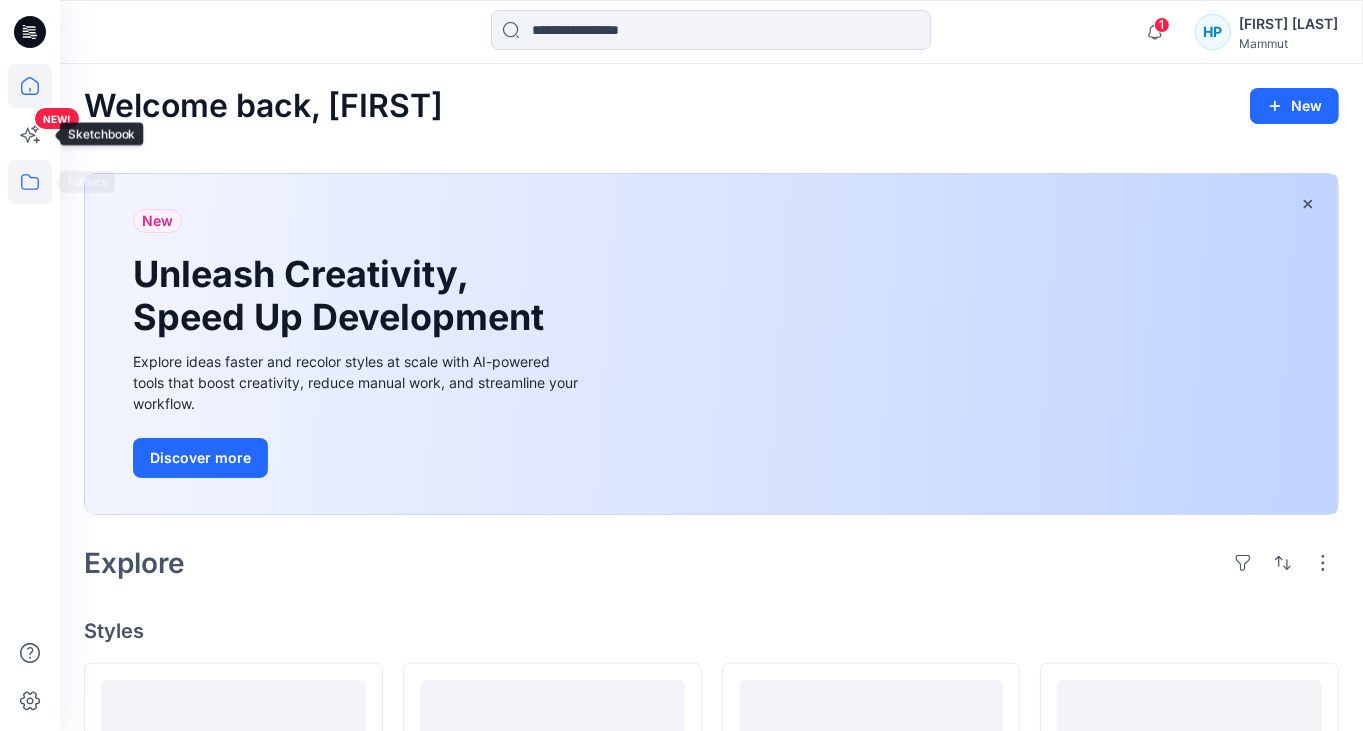 click 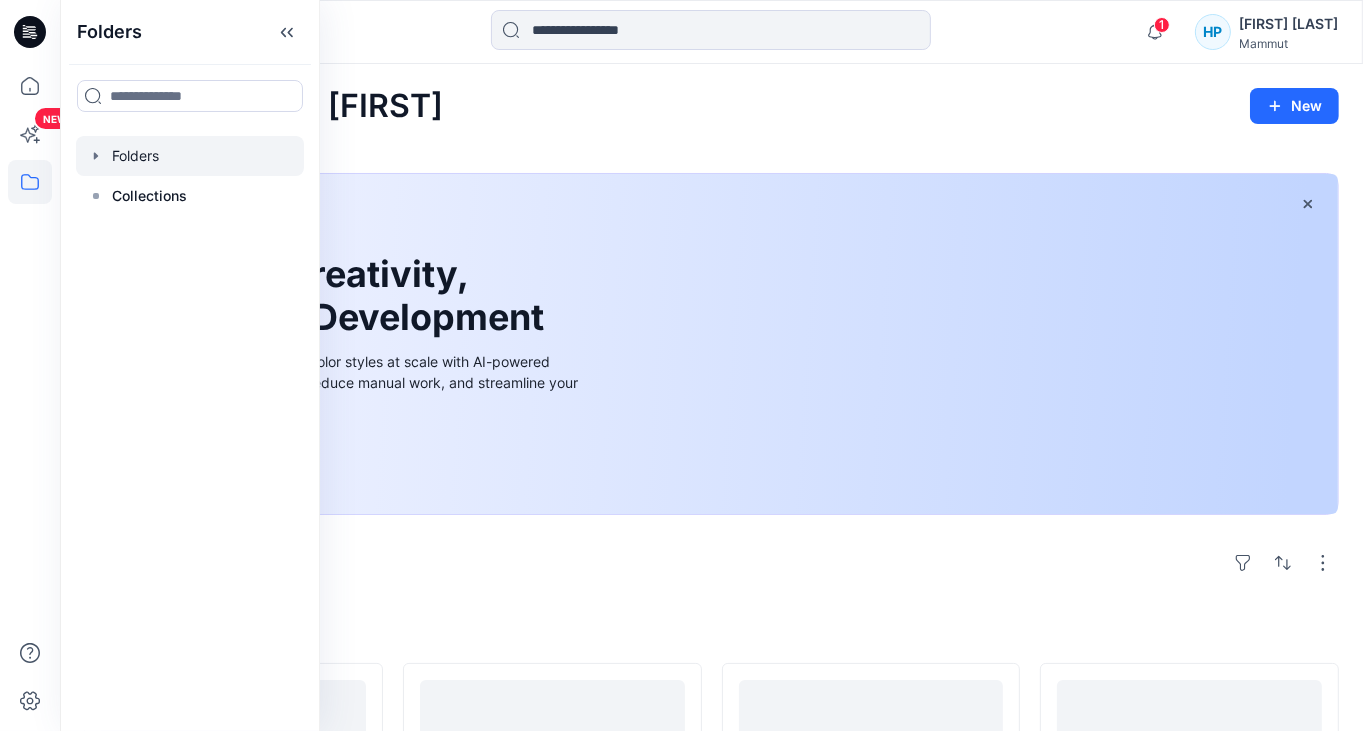 click at bounding box center [190, 156] 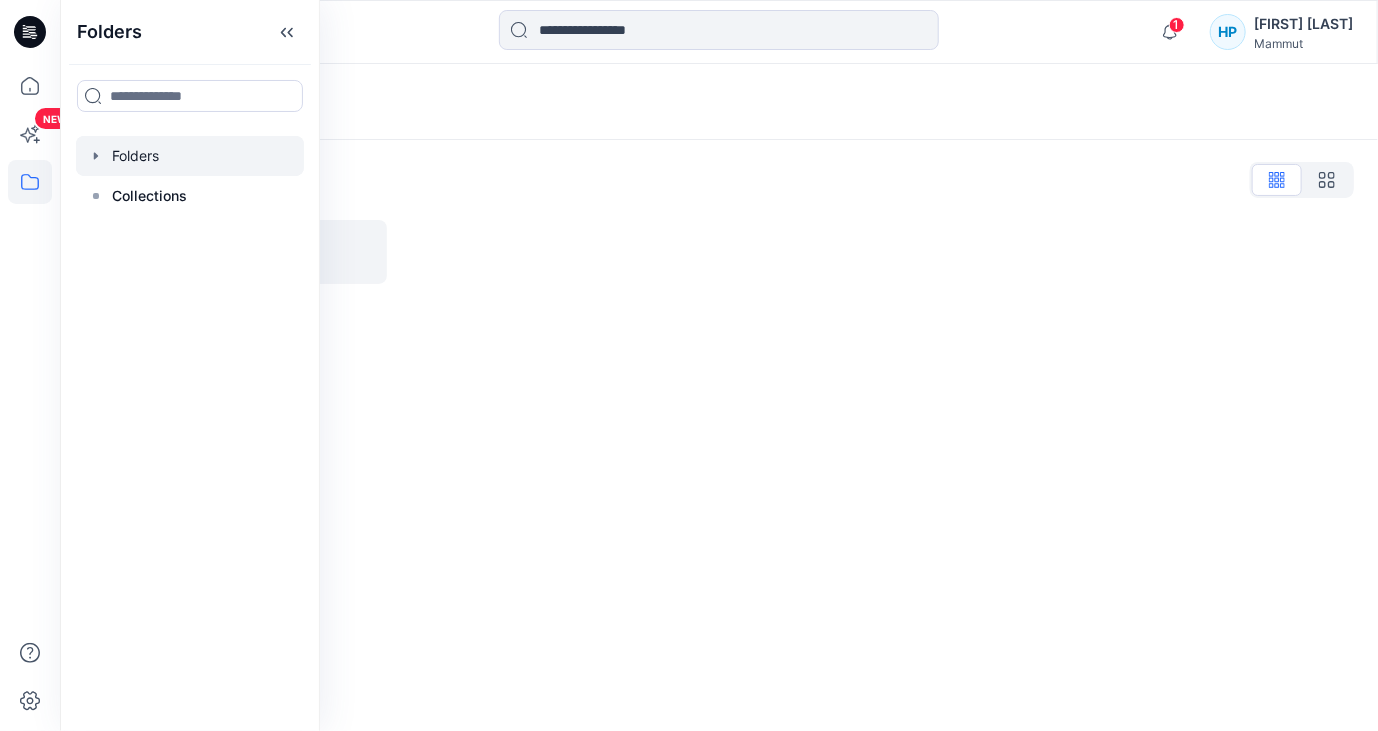 click on "Folders Folders List T1_VIETSUN" at bounding box center [719, 397] 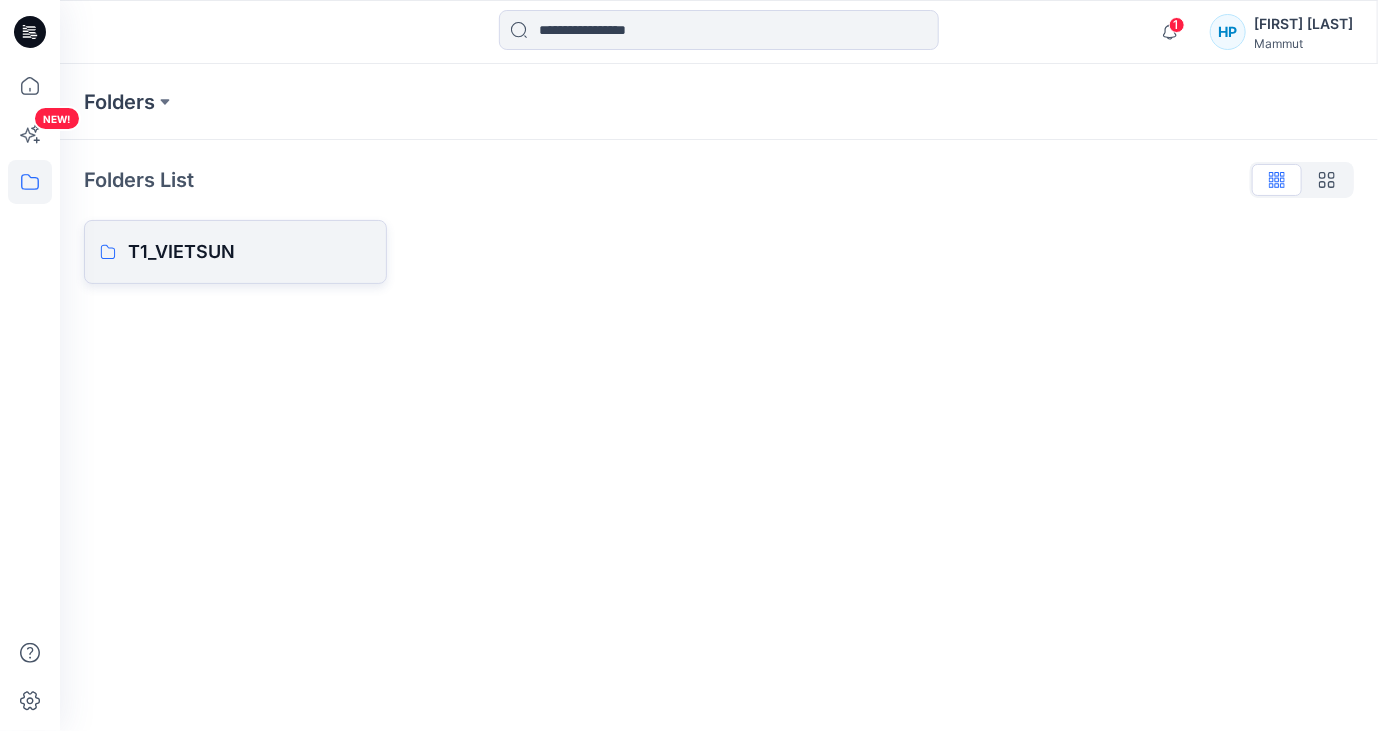 click on "T1_VIETSUN" at bounding box center [235, 252] 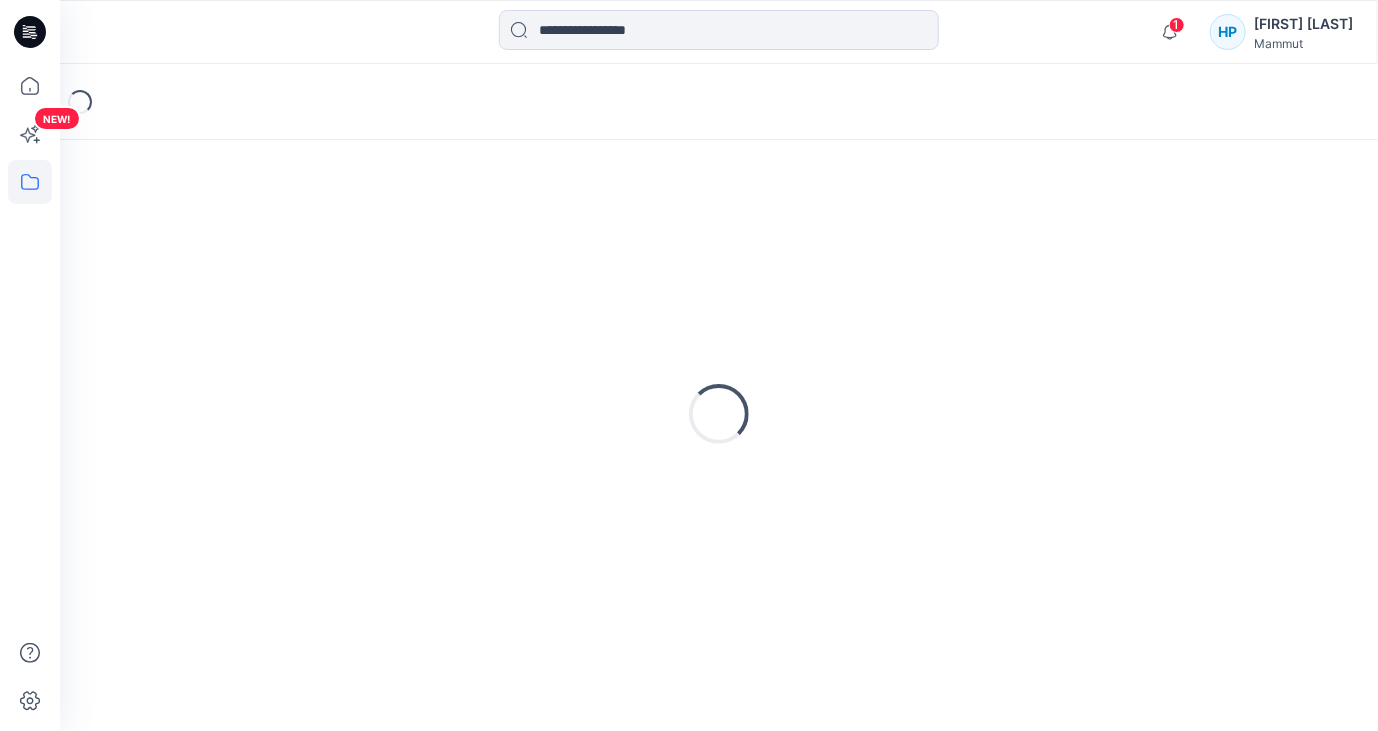 click on "Loading..." at bounding box center [719, 414] 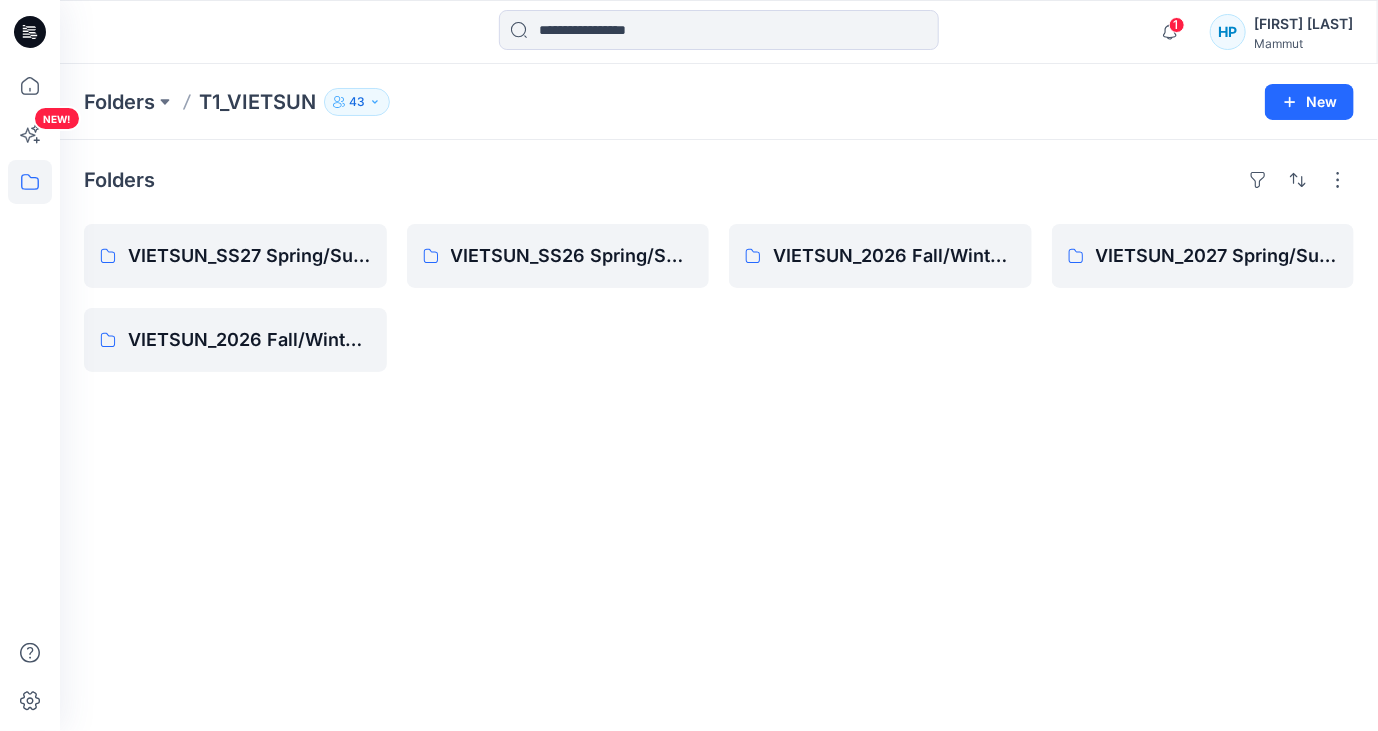 click on "Folders VIETSUN_SS27 Spring/Summer CHINA VIETSUN_2026 Fall/Winter Standard VIETSUN_SS26 Spring/Summer CHINA VIETSUN_2026 Fall/Winter SMU VIETSUN_2027 Spring/Summer Standard" at bounding box center (719, 435) 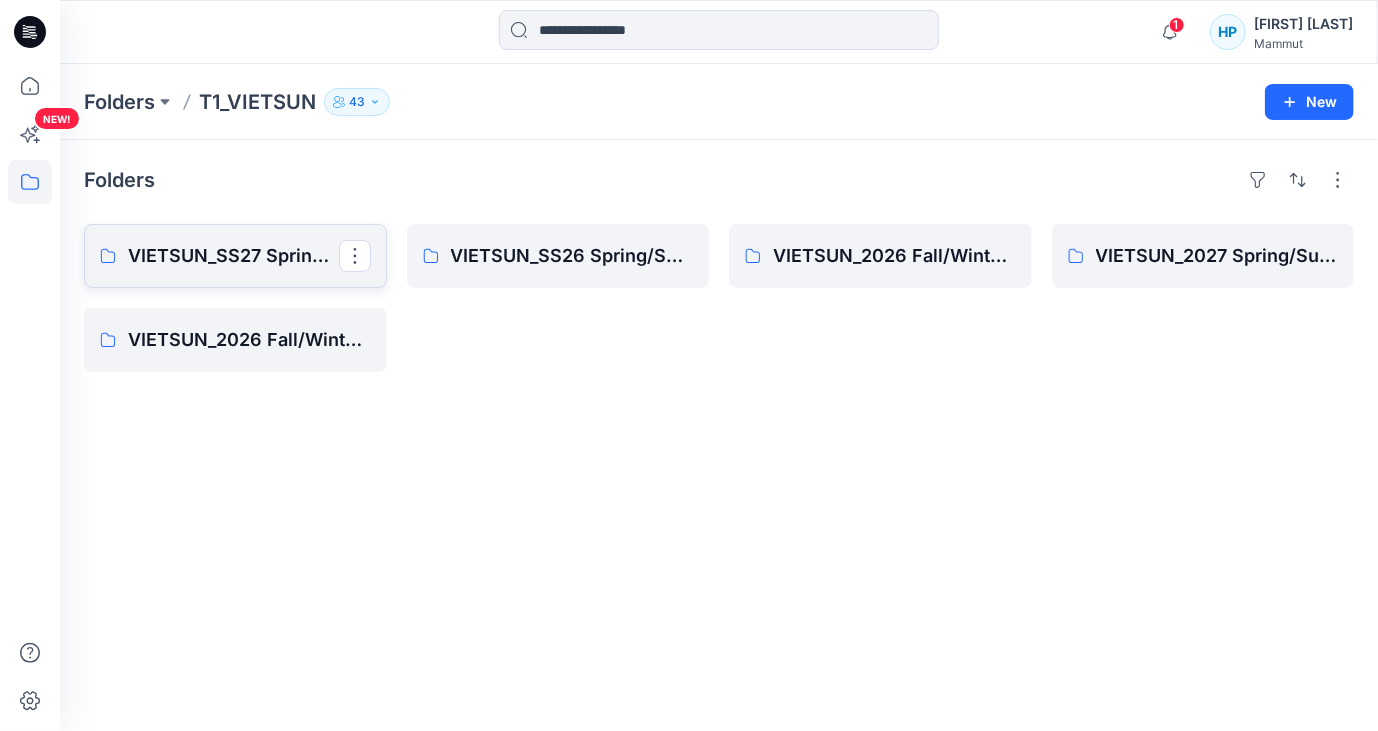 click on "VIETSUN_SS27 Spring/Summer CHINA" at bounding box center [233, 256] 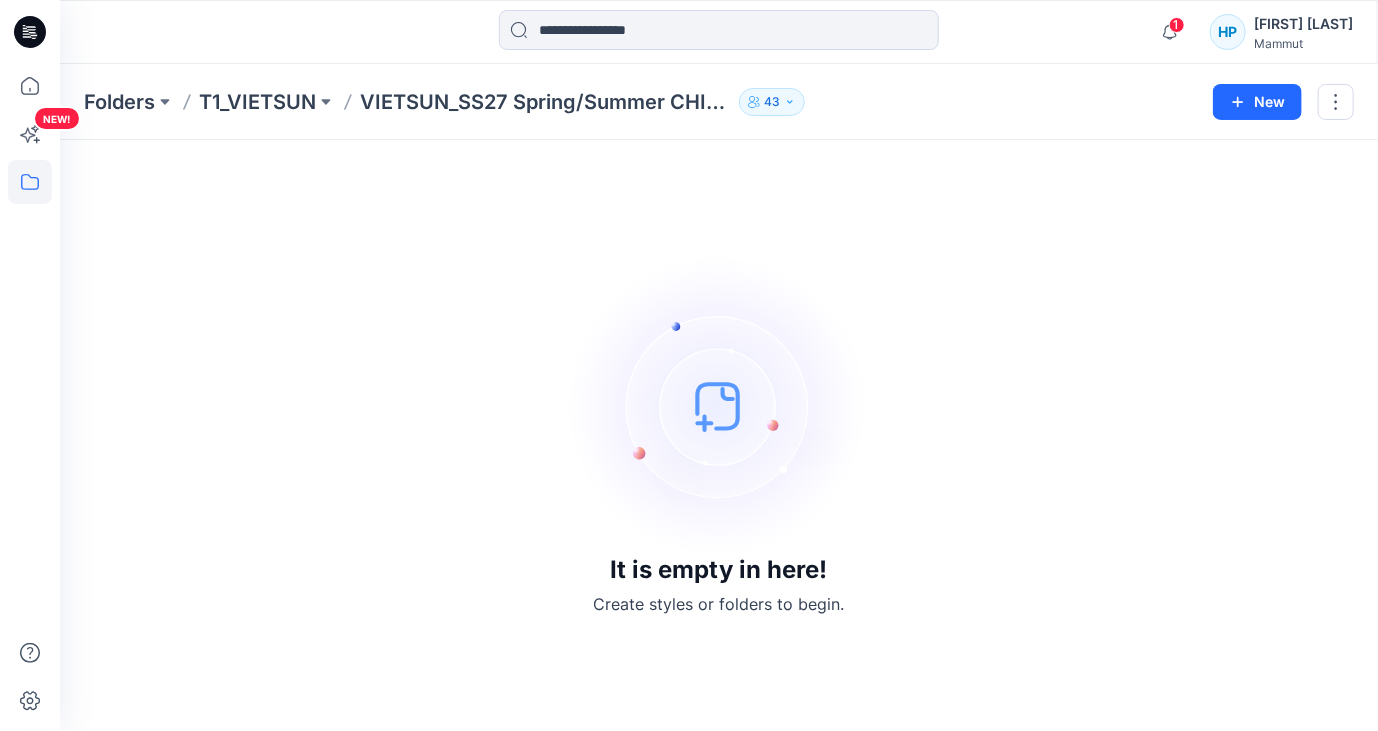 drag, startPoint x: 1020, startPoint y: 454, endPoint x: 1021, endPoint y: 444, distance: 10.049875 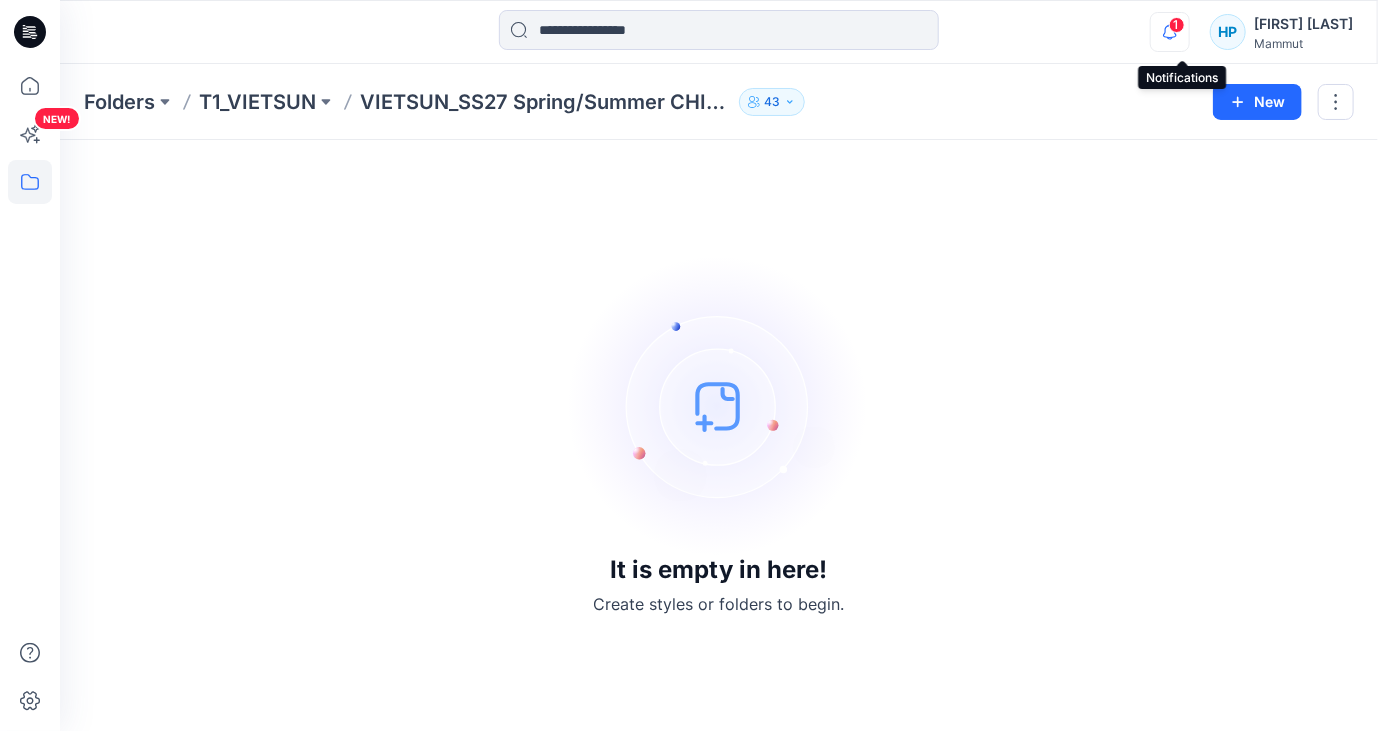 click 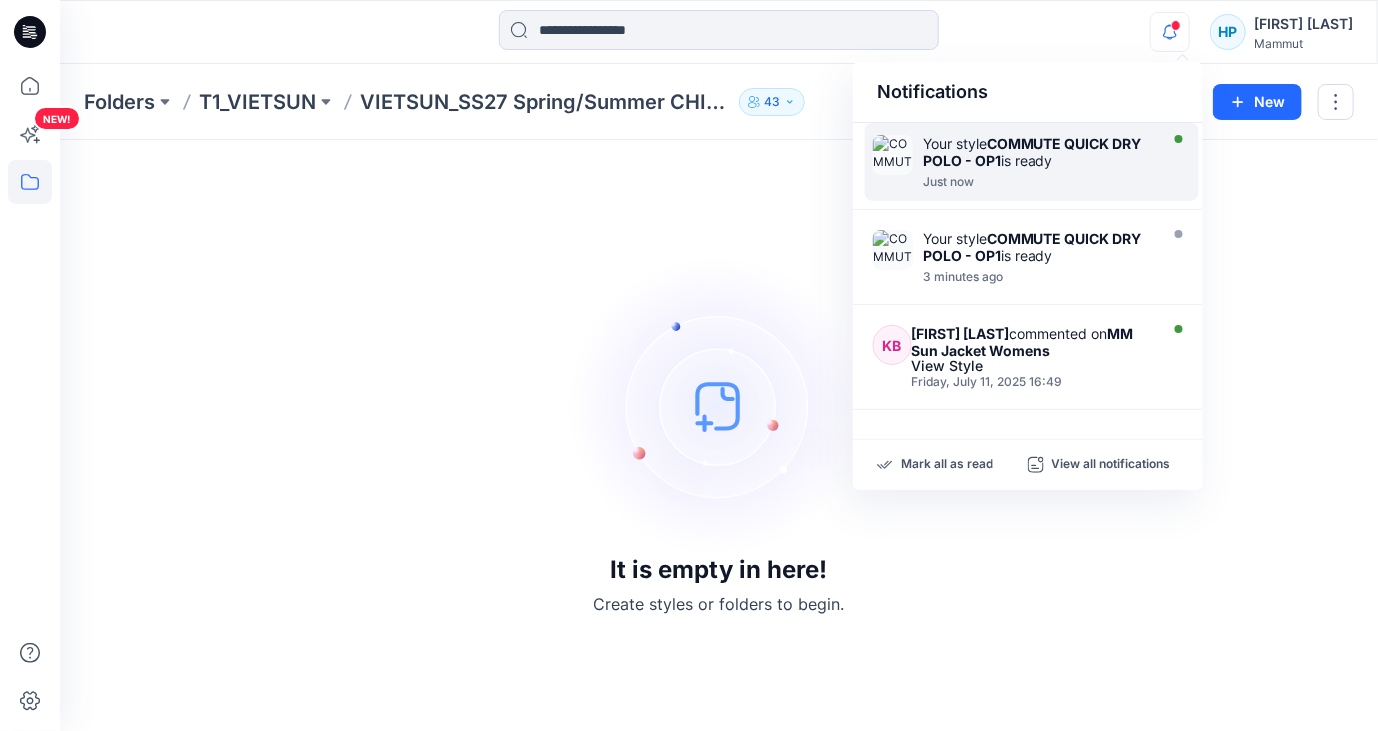 click on "Your style  COMMUTE QUICK DRY POLO - OP1  is ready" at bounding box center [1038, 152] 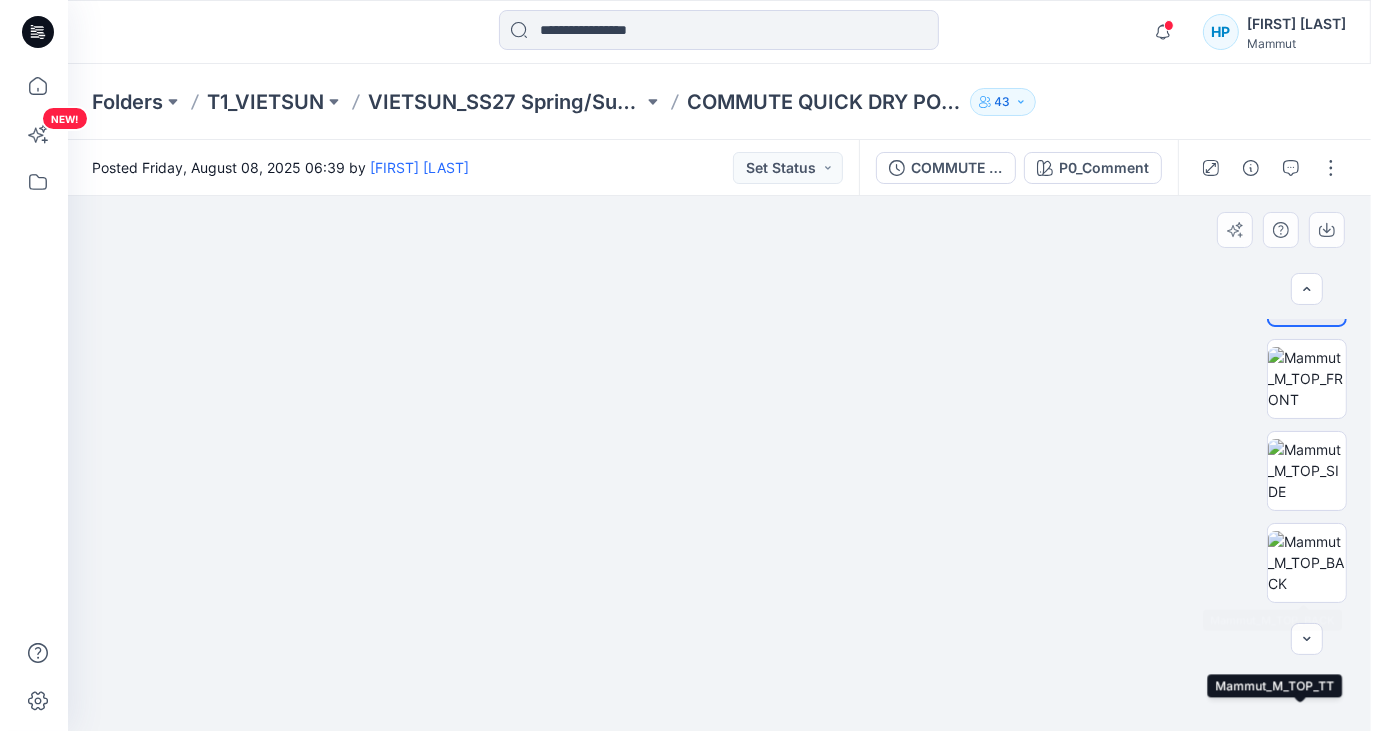 scroll, scrollTop: 0, scrollLeft: 0, axis: both 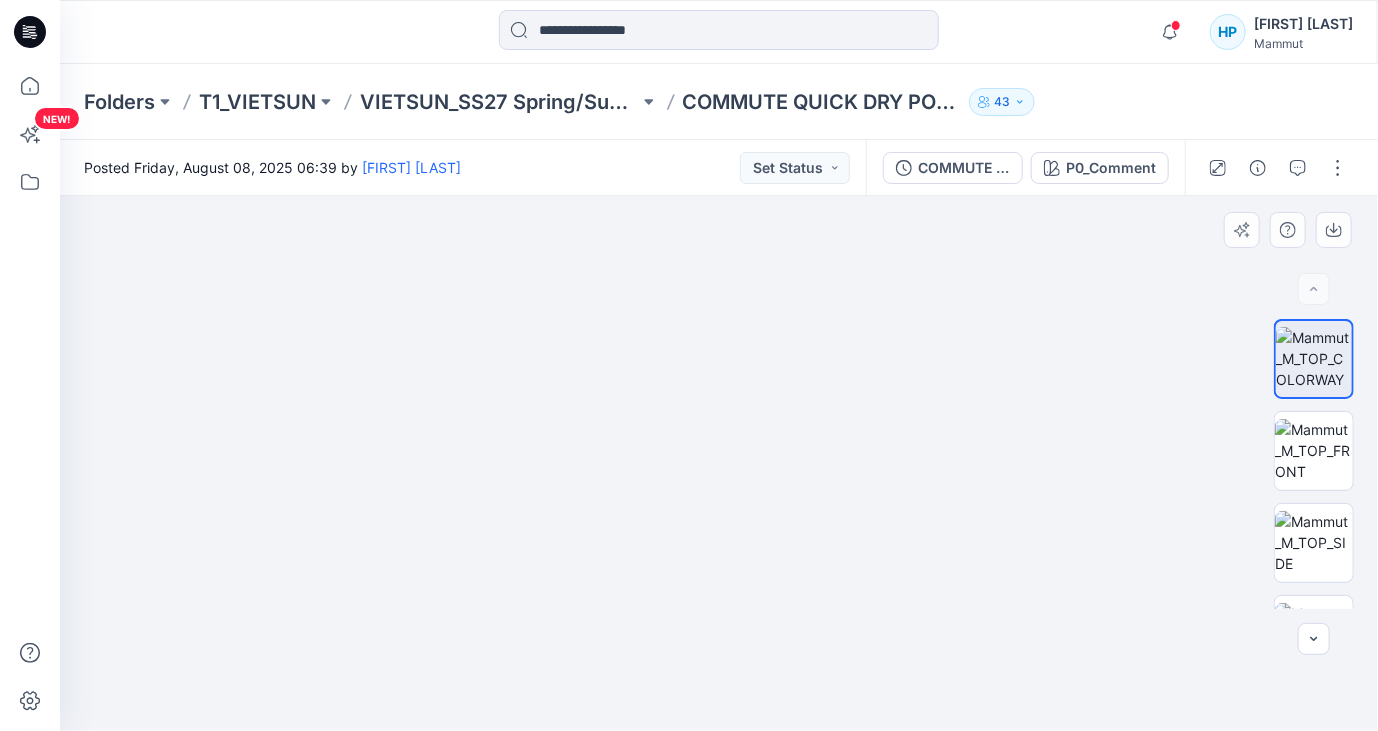 click at bounding box center [719, 444] 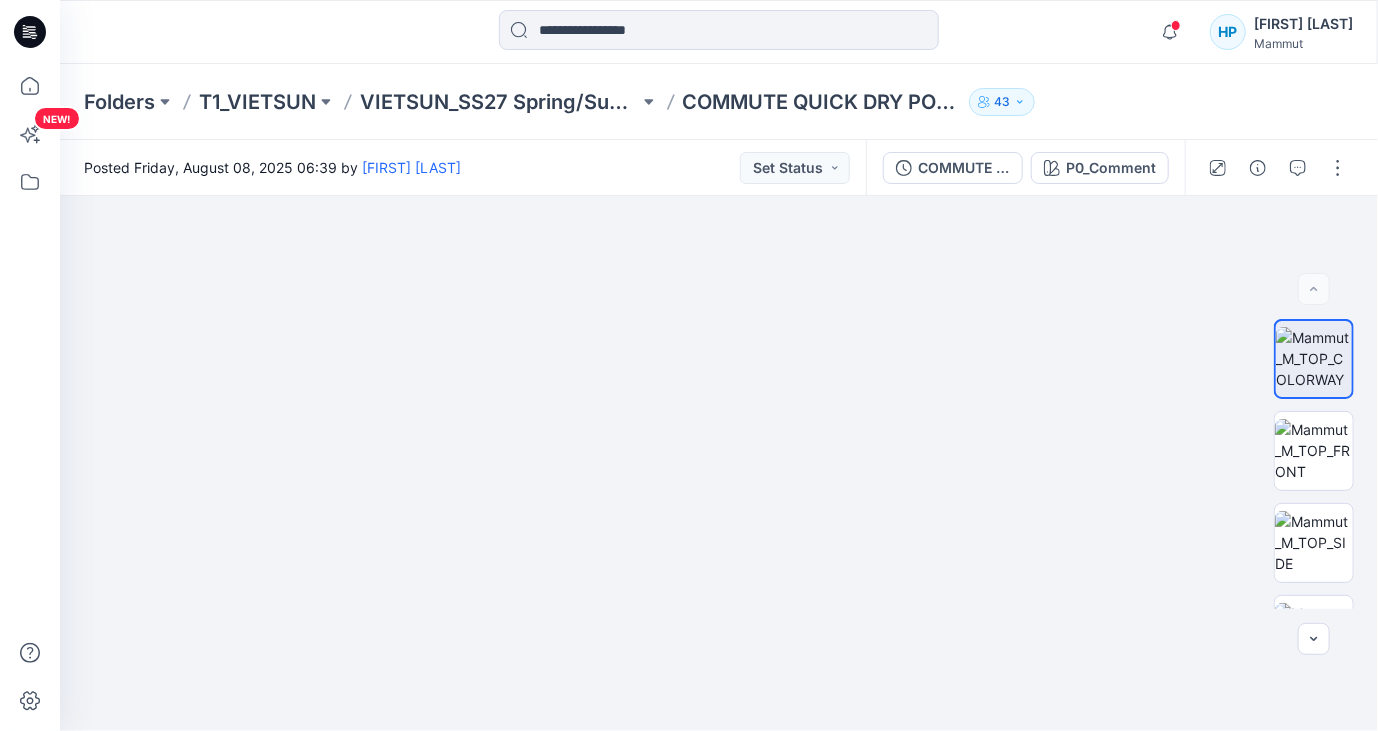 click on "43" at bounding box center (1002, 102) 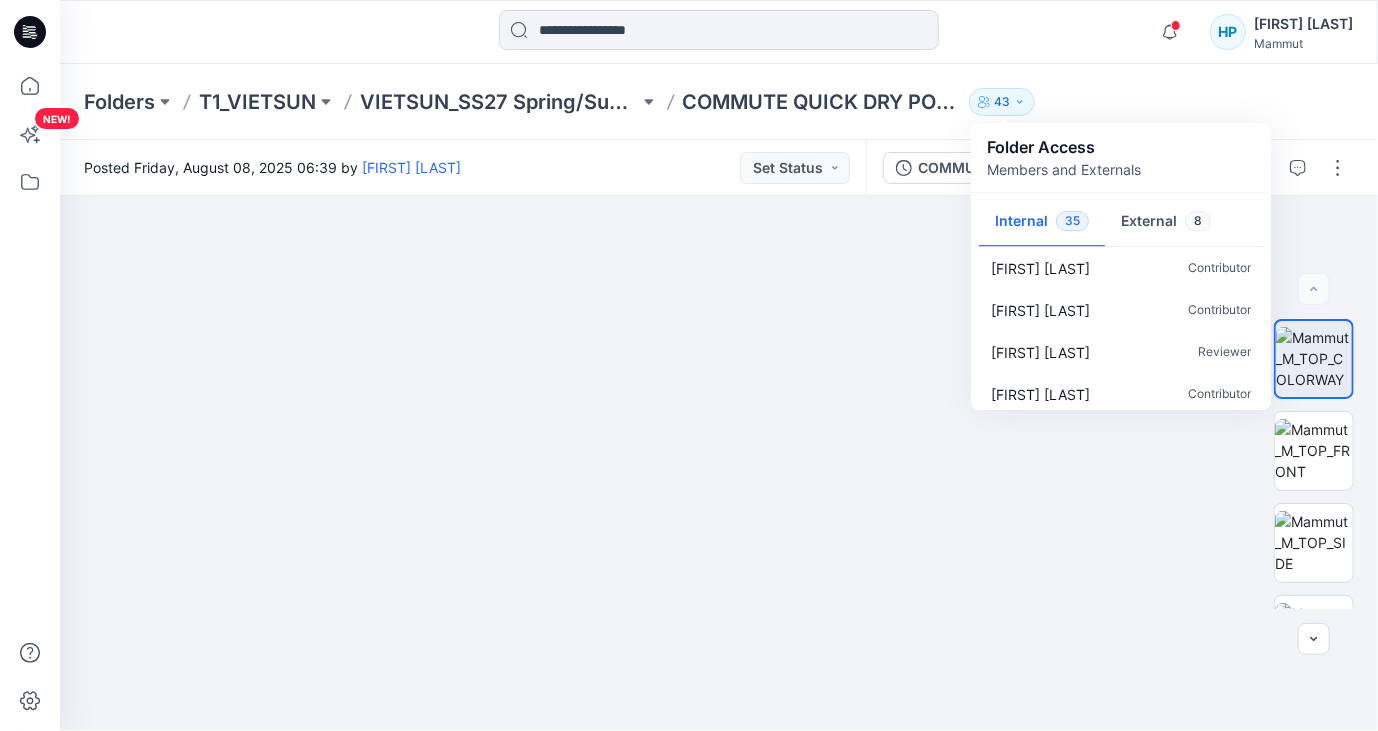 scroll, scrollTop: 0, scrollLeft: 0, axis: both 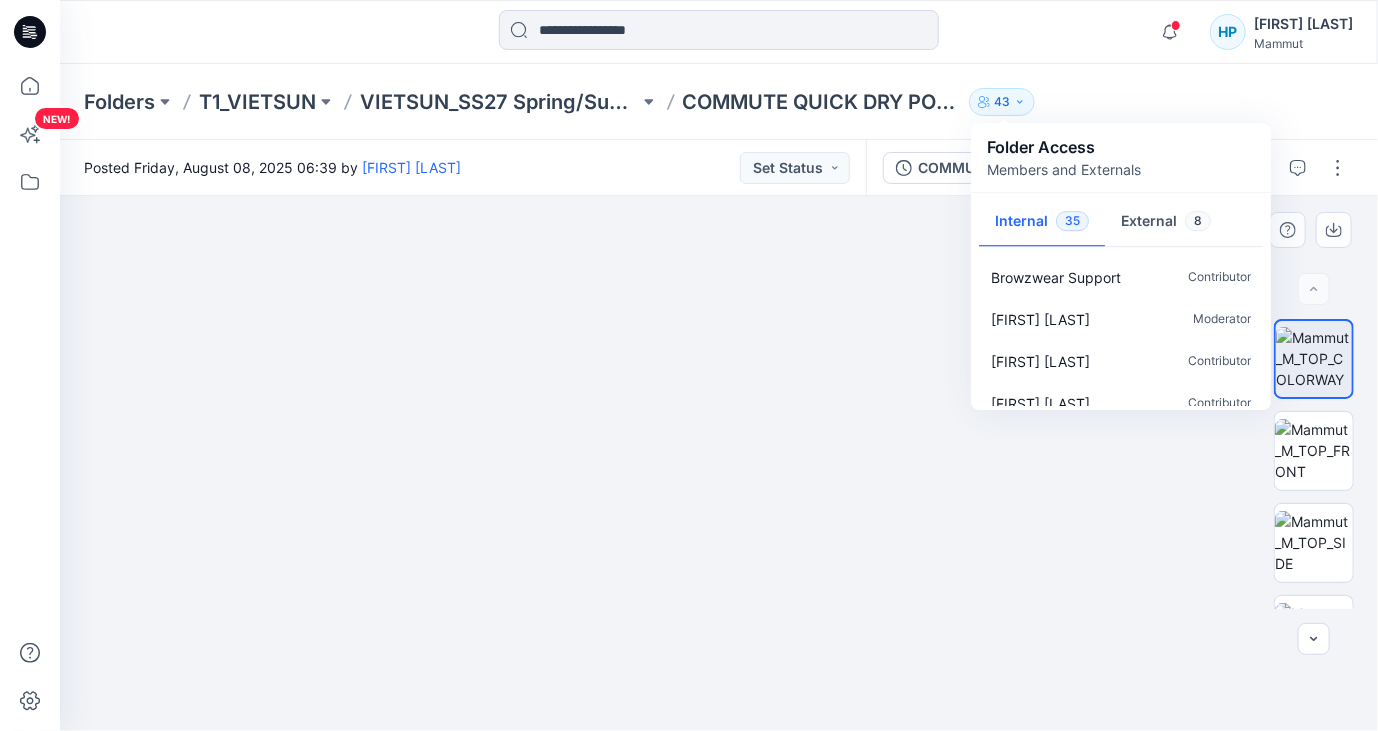 click at bounding box center [719, 444] 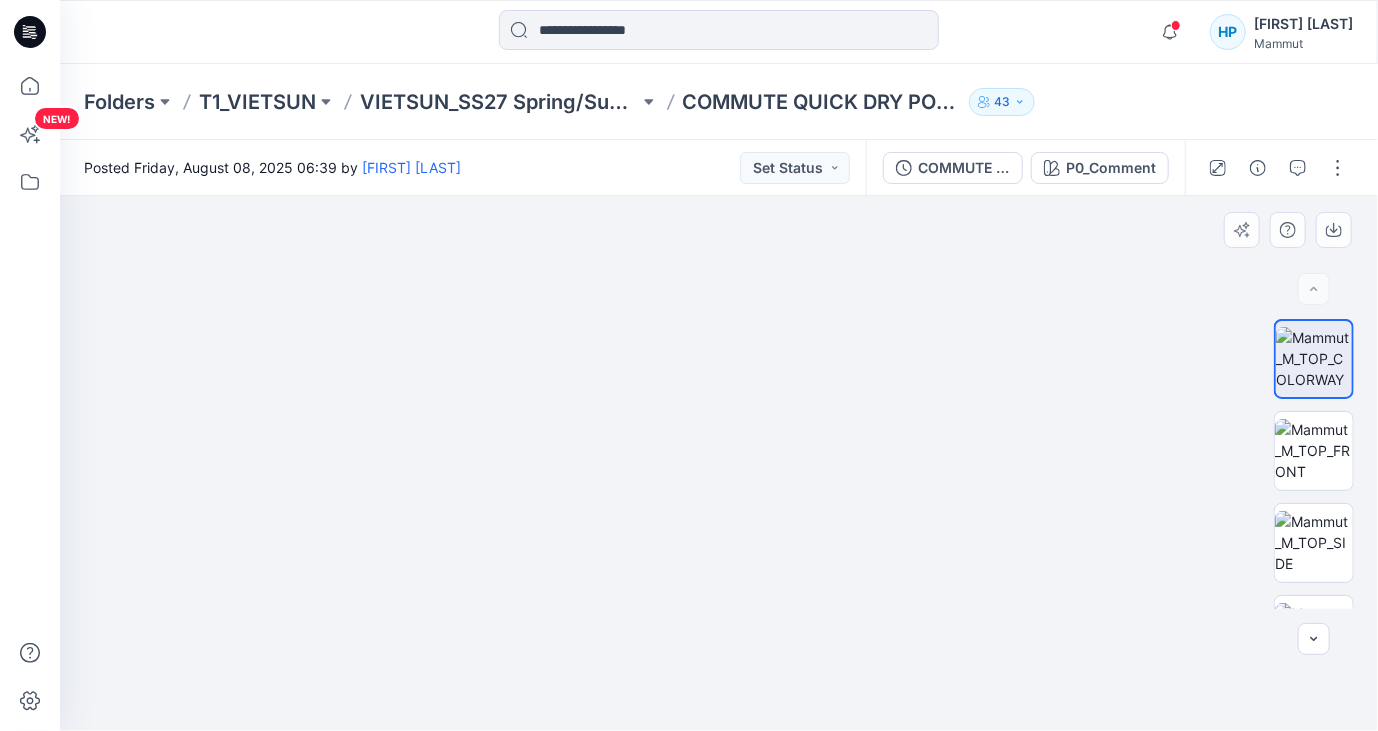 click at bounding box center (719, 444) 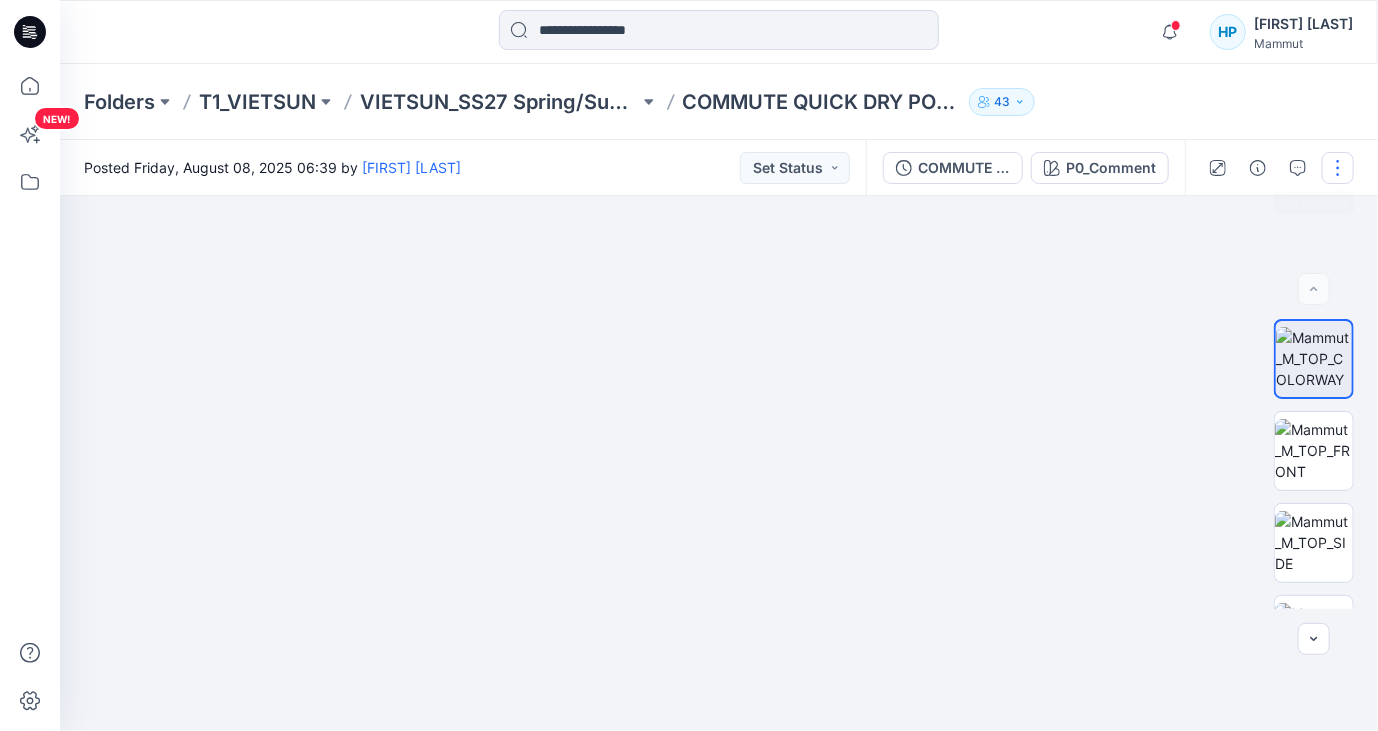click at bounding box center [1338, 168] 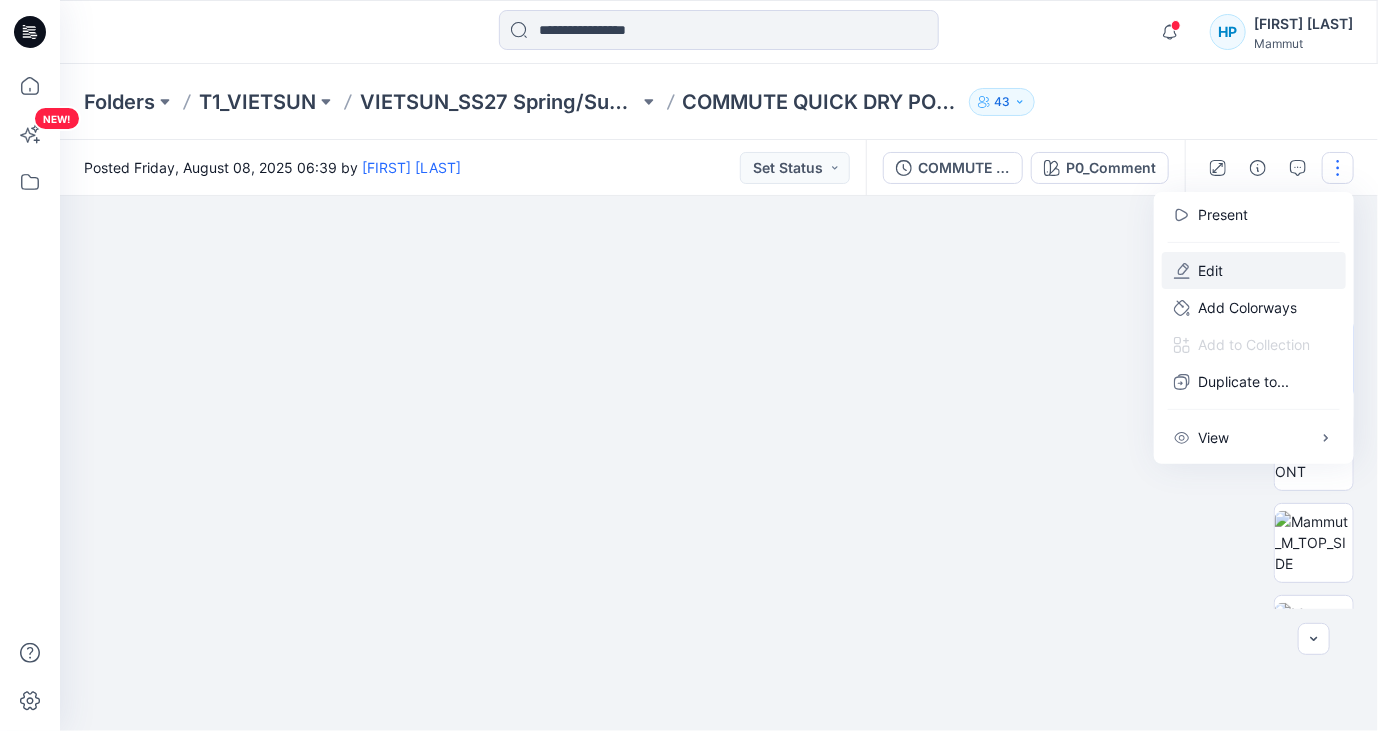 click on "Edit" at bounding box center [1210, 270] 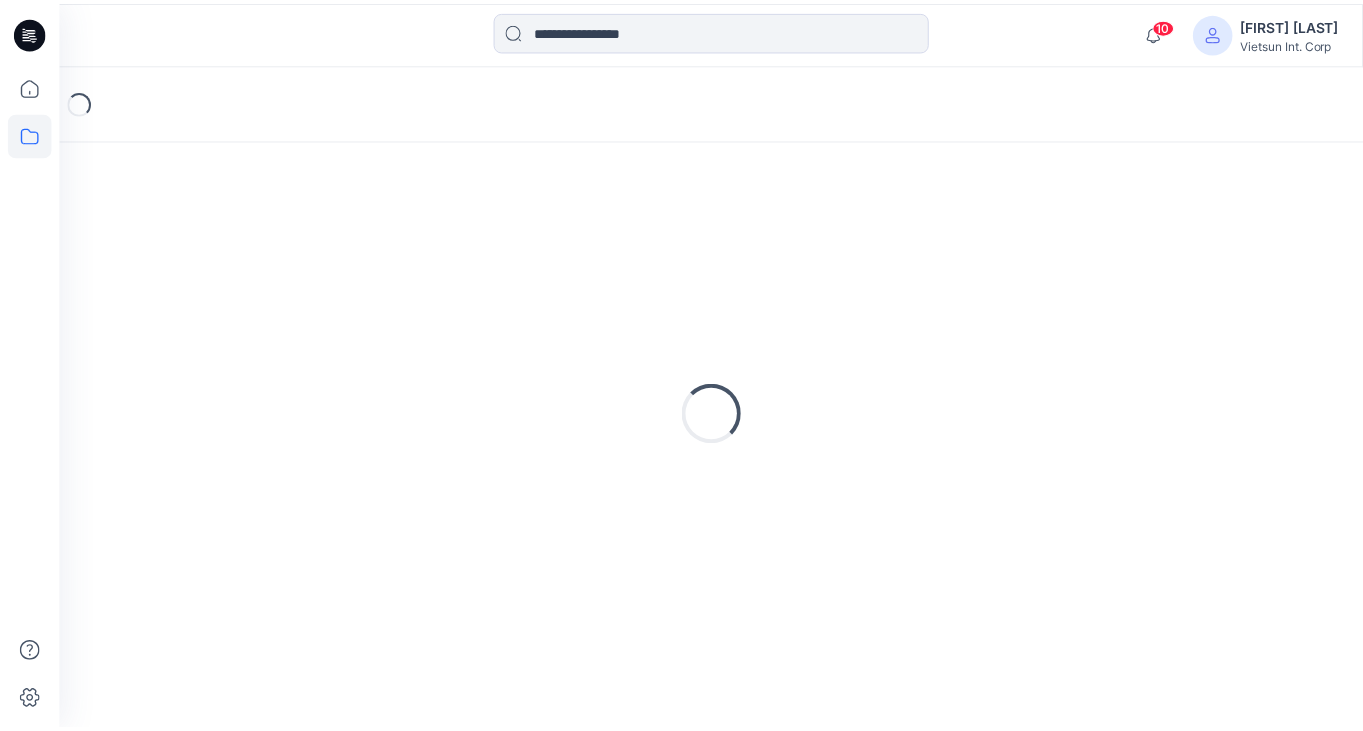 scroll, scrollTop: 0, scrollLeft: 0, axis: both 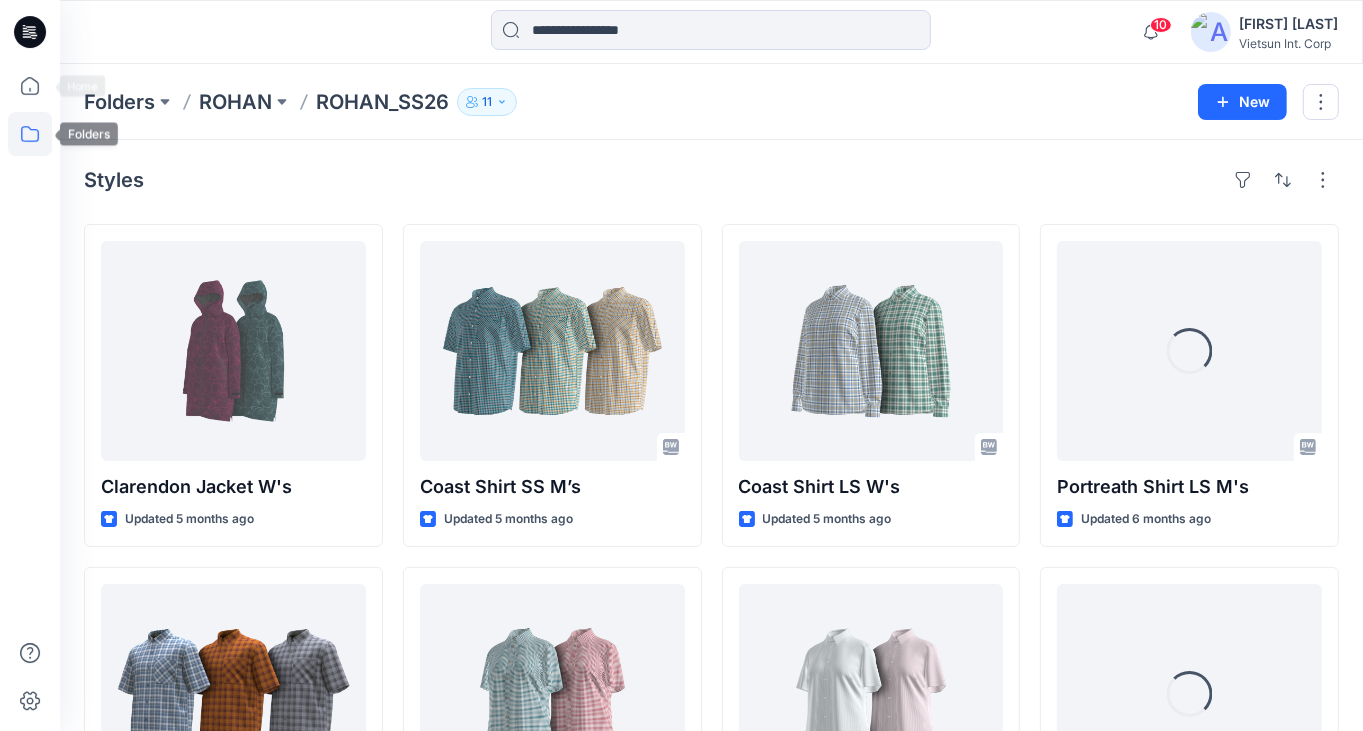 click 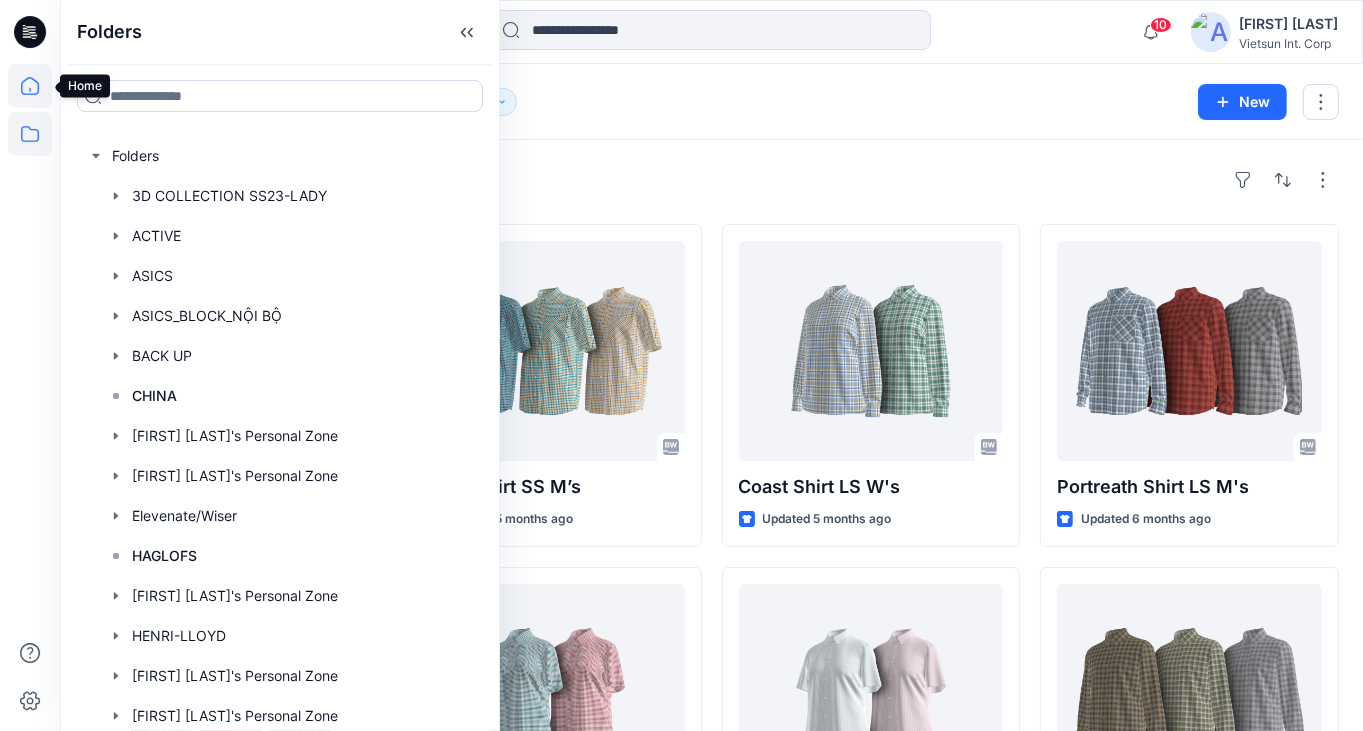 click 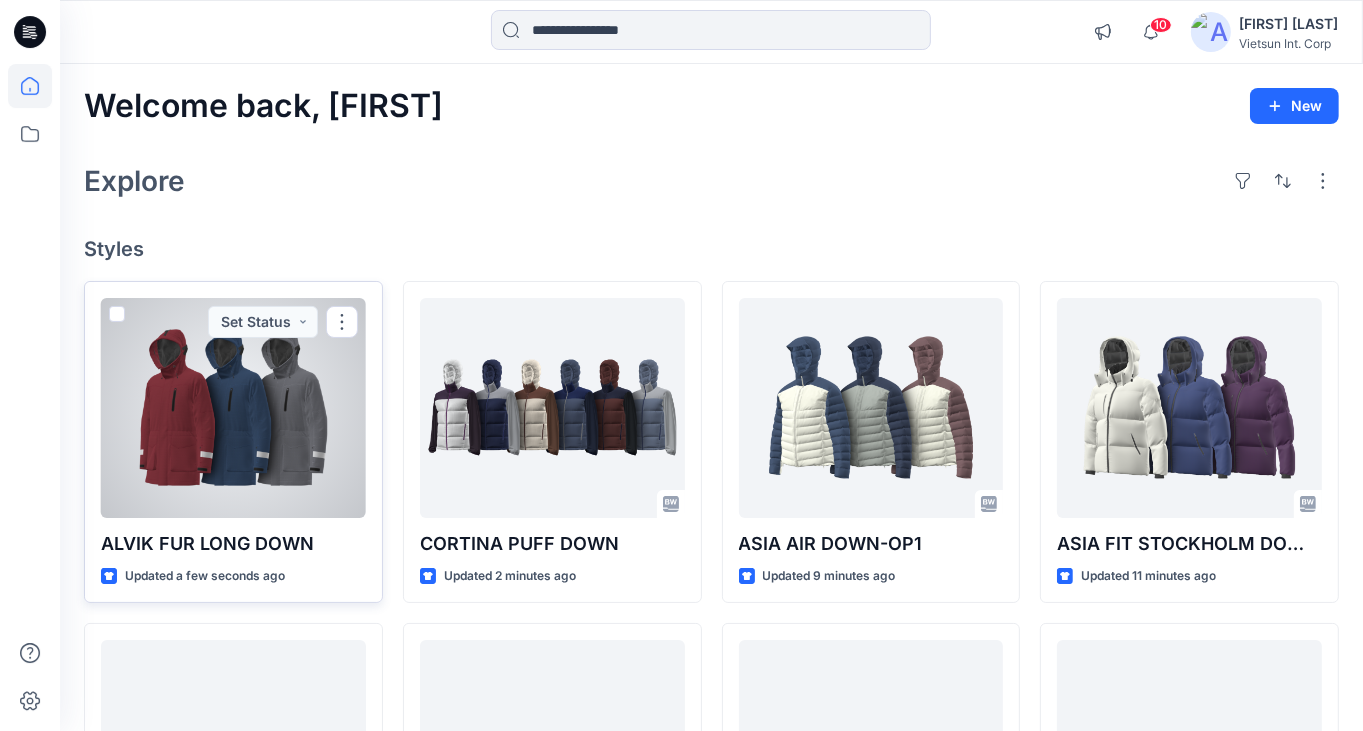 click on "ALVIK FUR LONG DOWN" at bounding box center (233, 544) 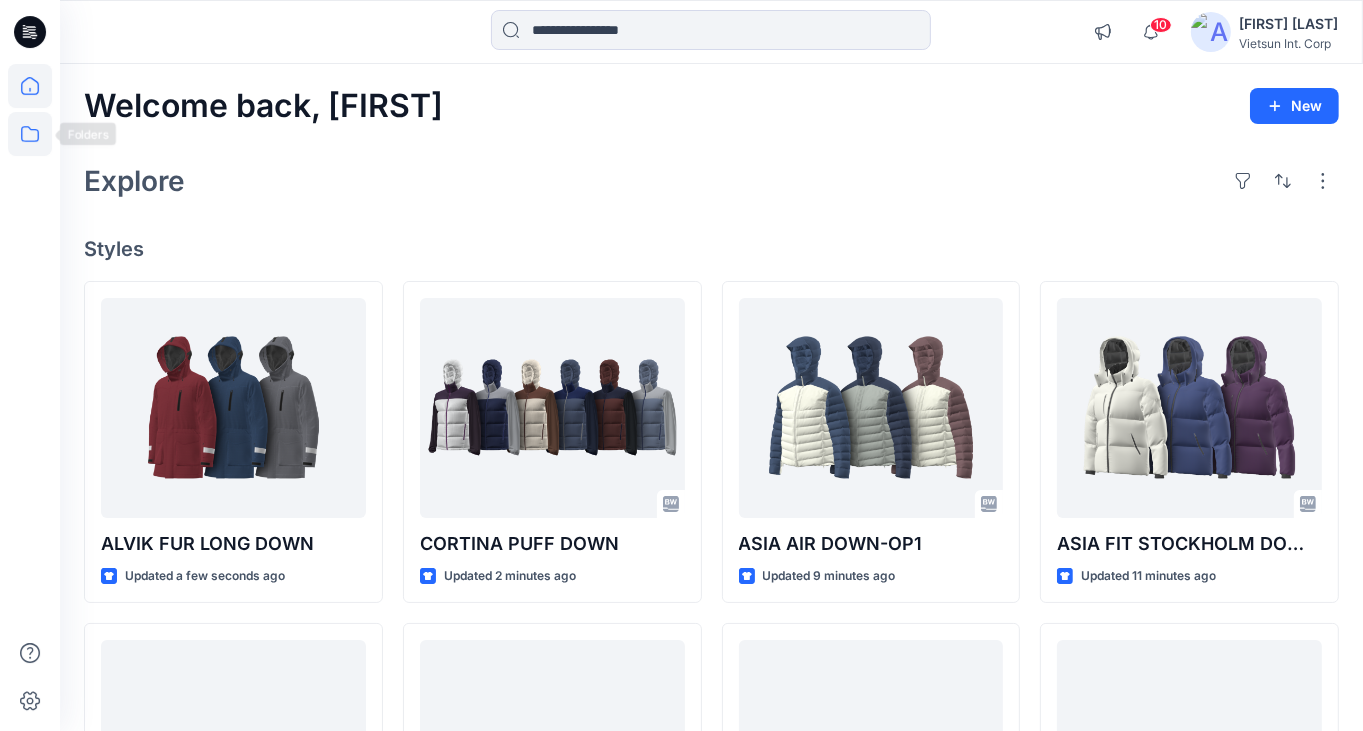click 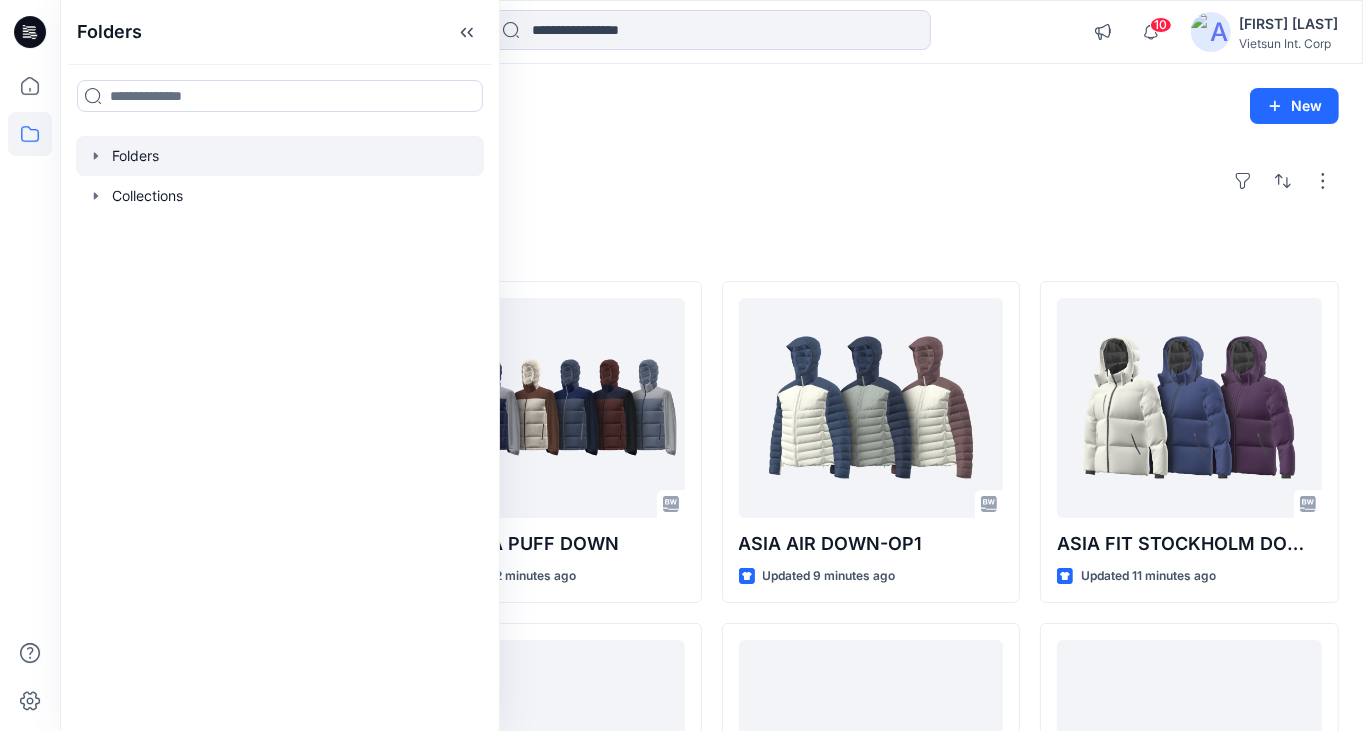 click 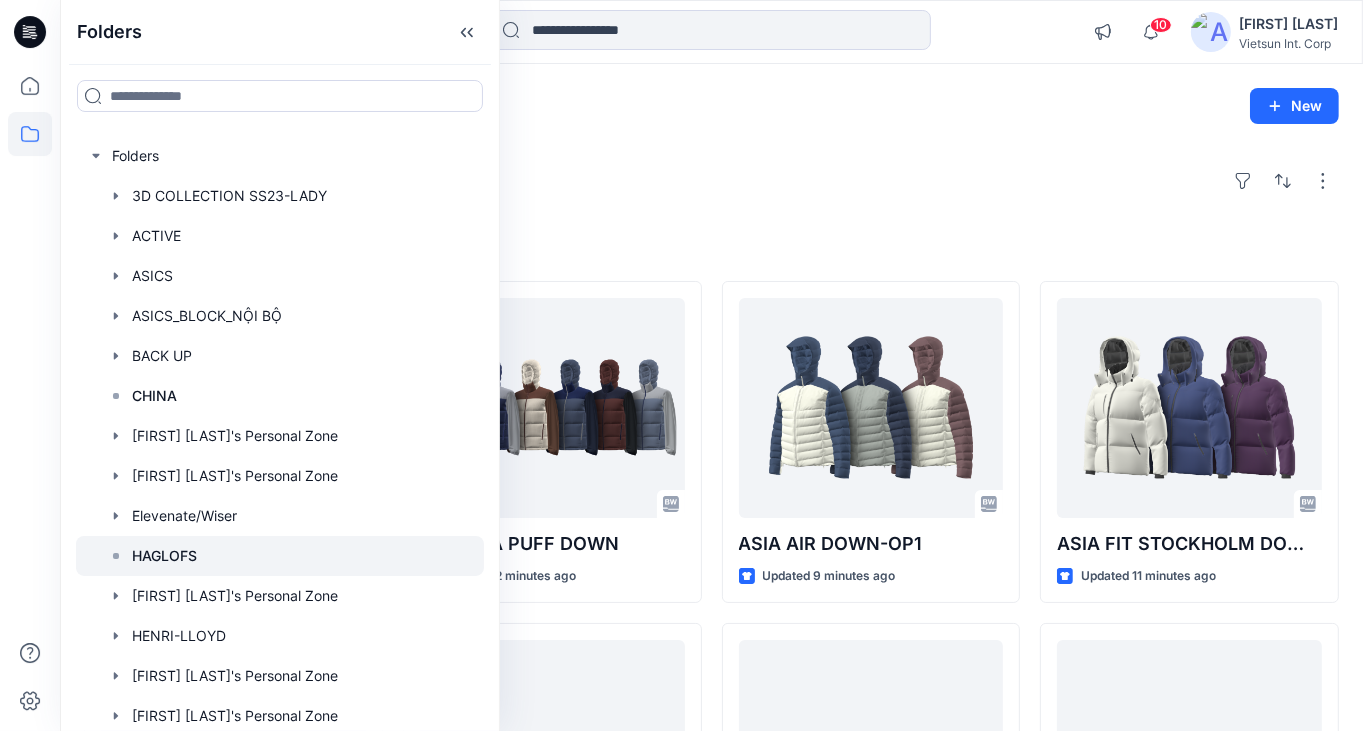 click at bounding box center (280, 556) 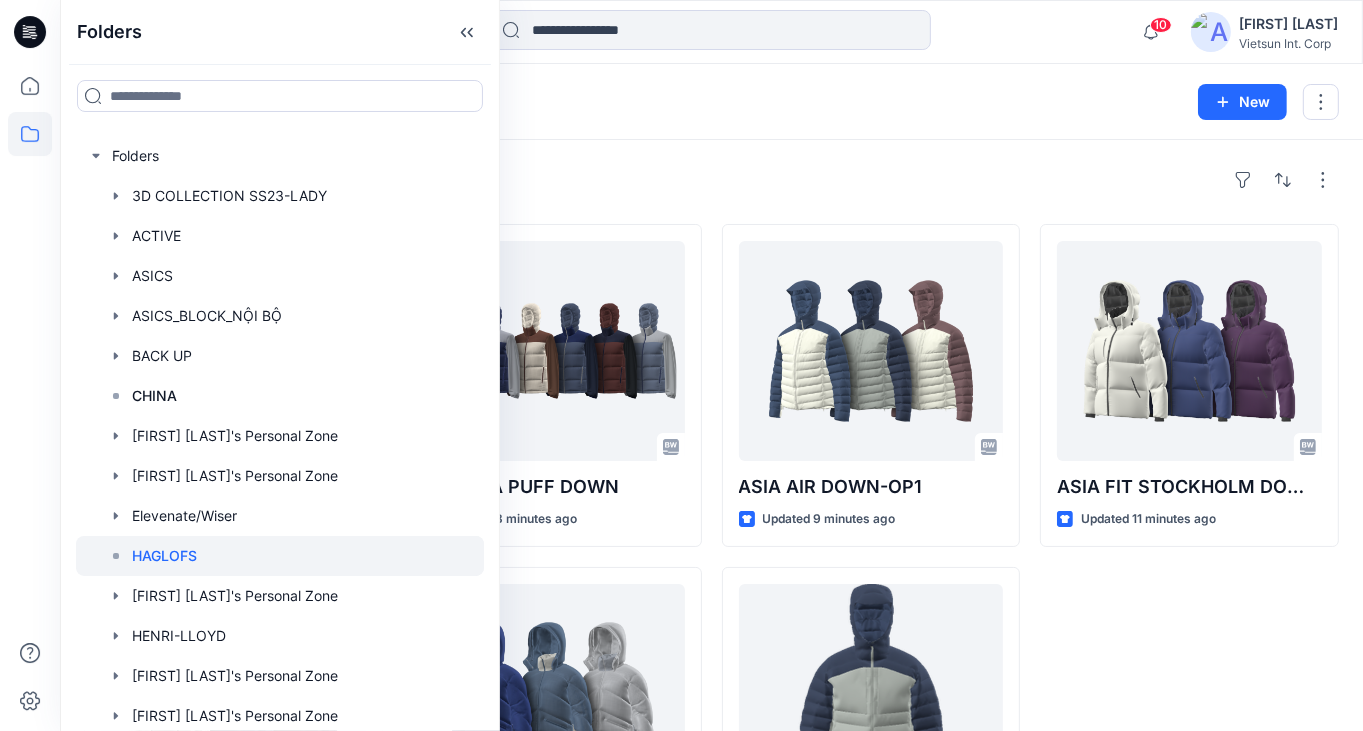 click on "Folders HAGLOFS 3 New" at bounding box center (711, 102) 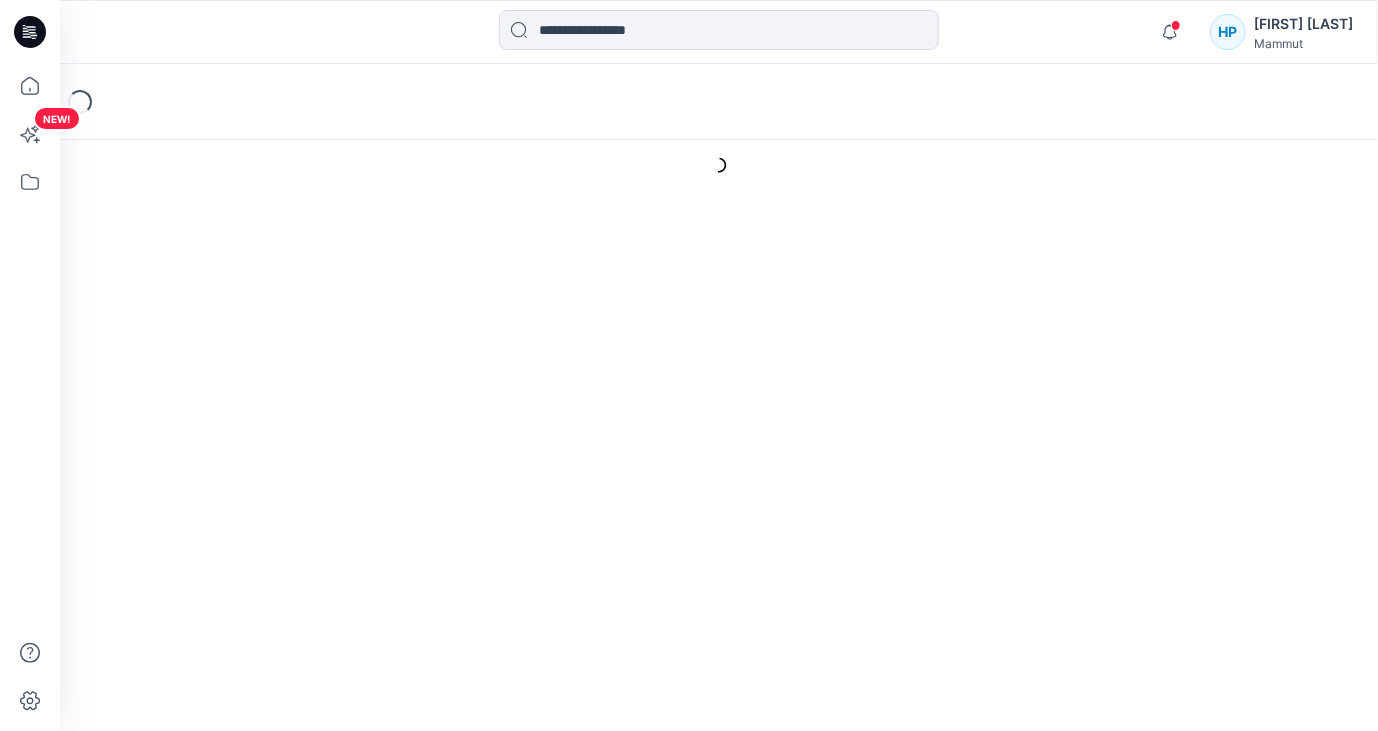 scroll, scrollTop: 0, scrollLeft: 0, axis: both 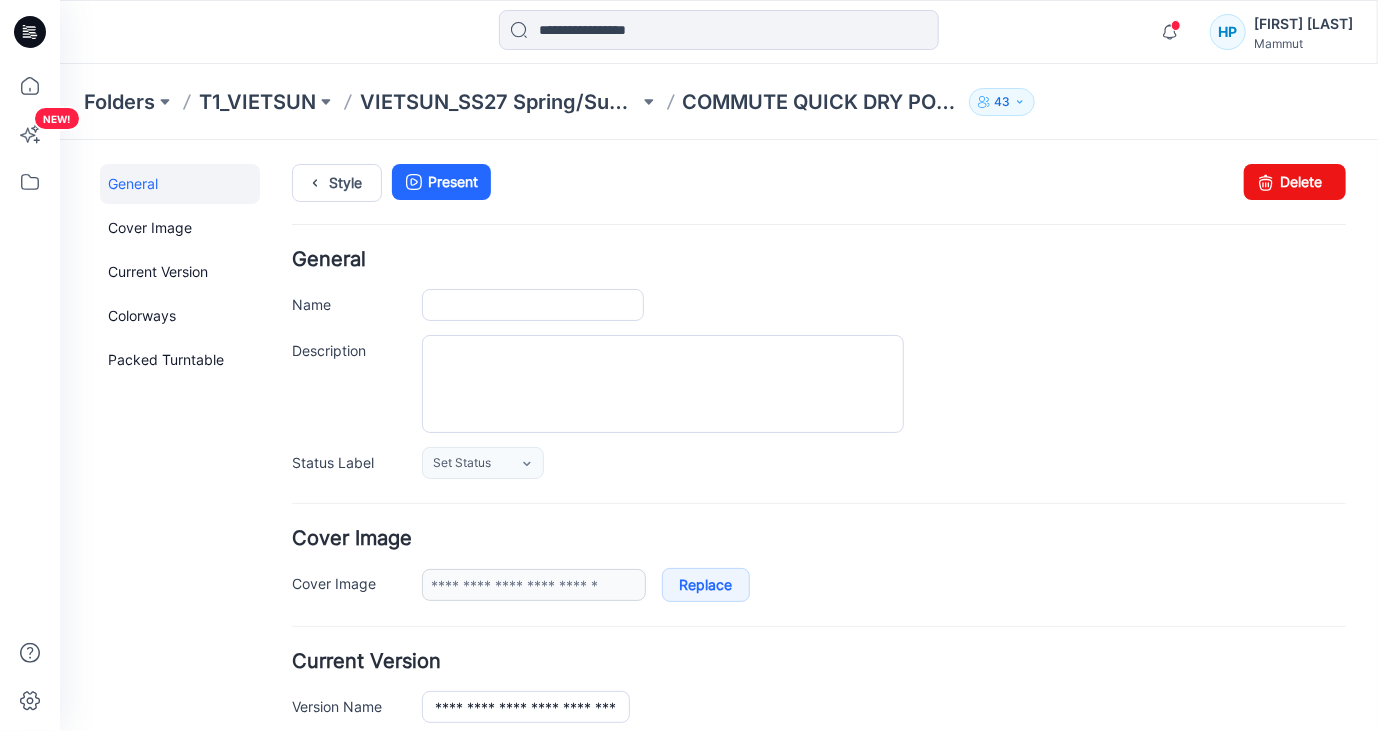 type on "**********" 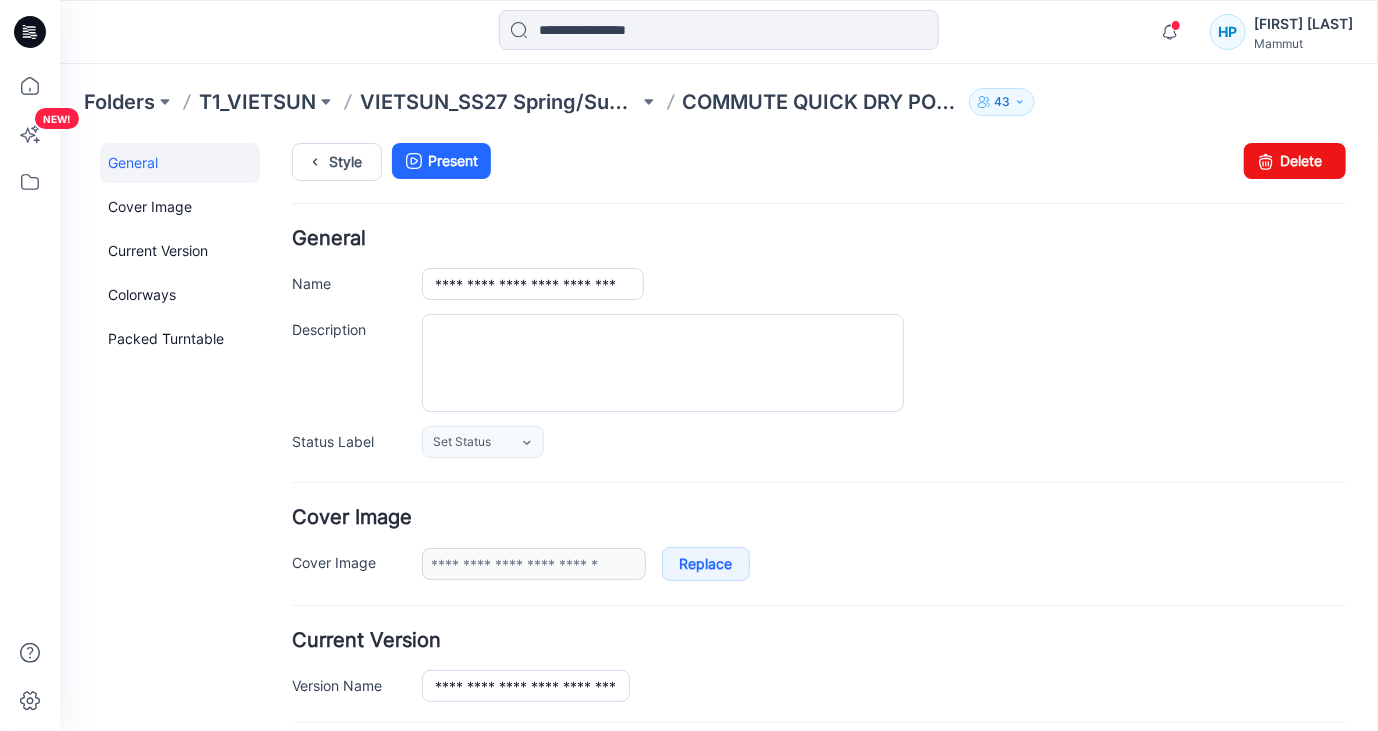 scroll, scrollTop: 0, scrollLeft: 0, axis: both 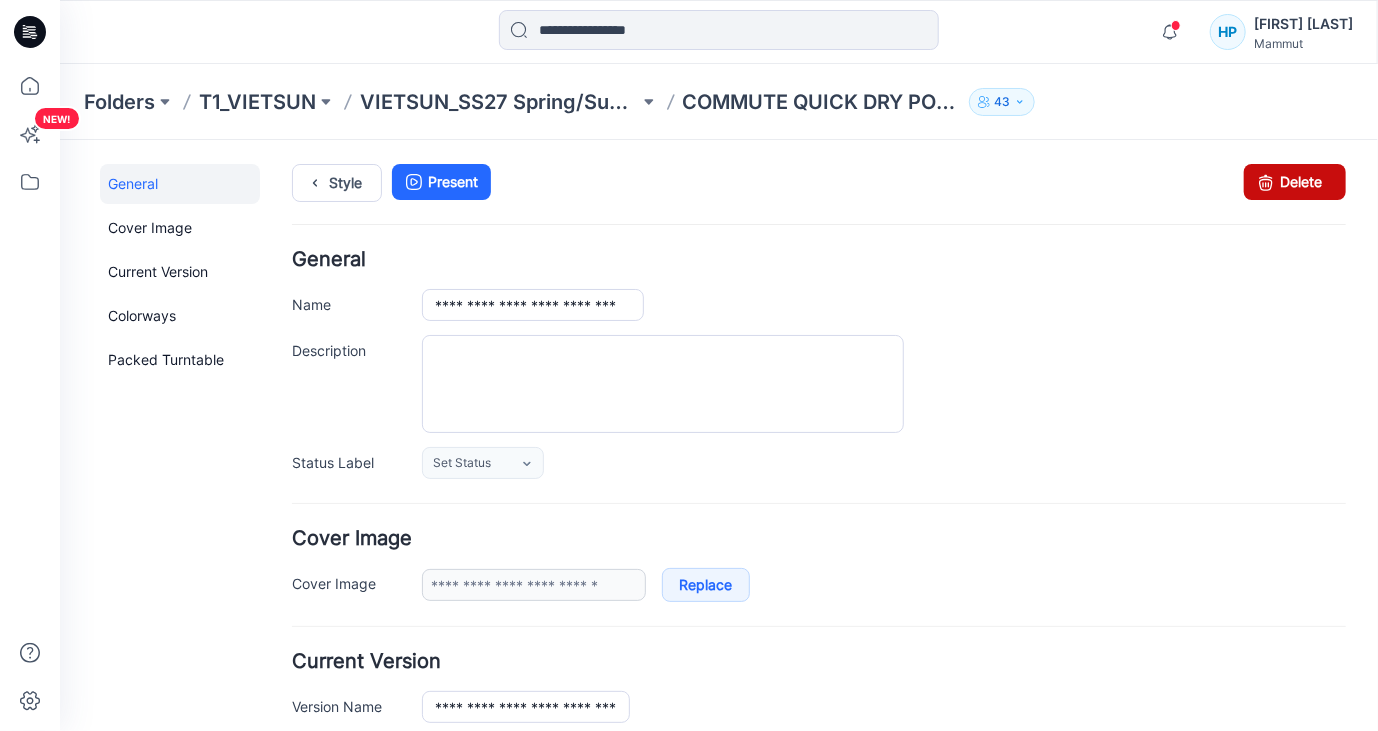 drag, startPoint x: 1283, startPoint y: 173, endPoint x: 823, endPoint y: 239, distance: 464.71066 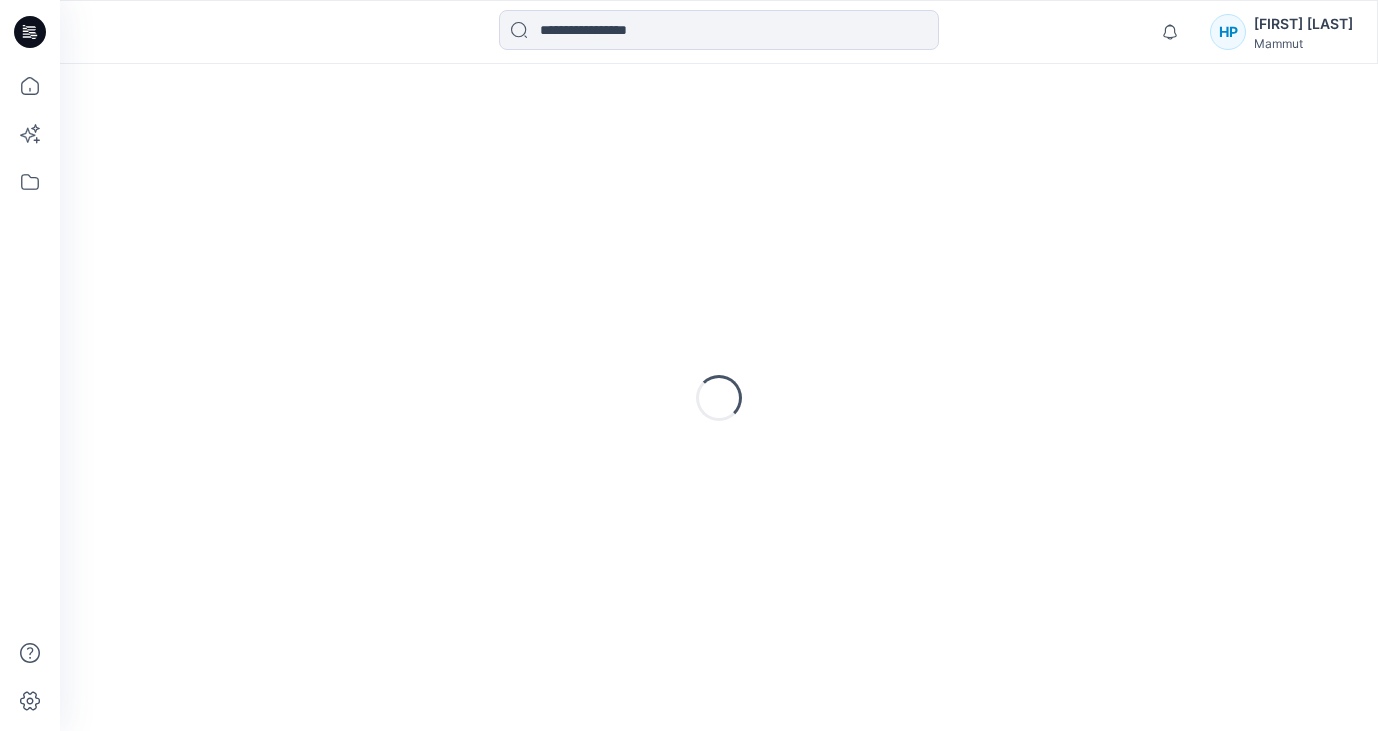 scroll, scrollTop: 0, scrollLeft: 0, axis: both 